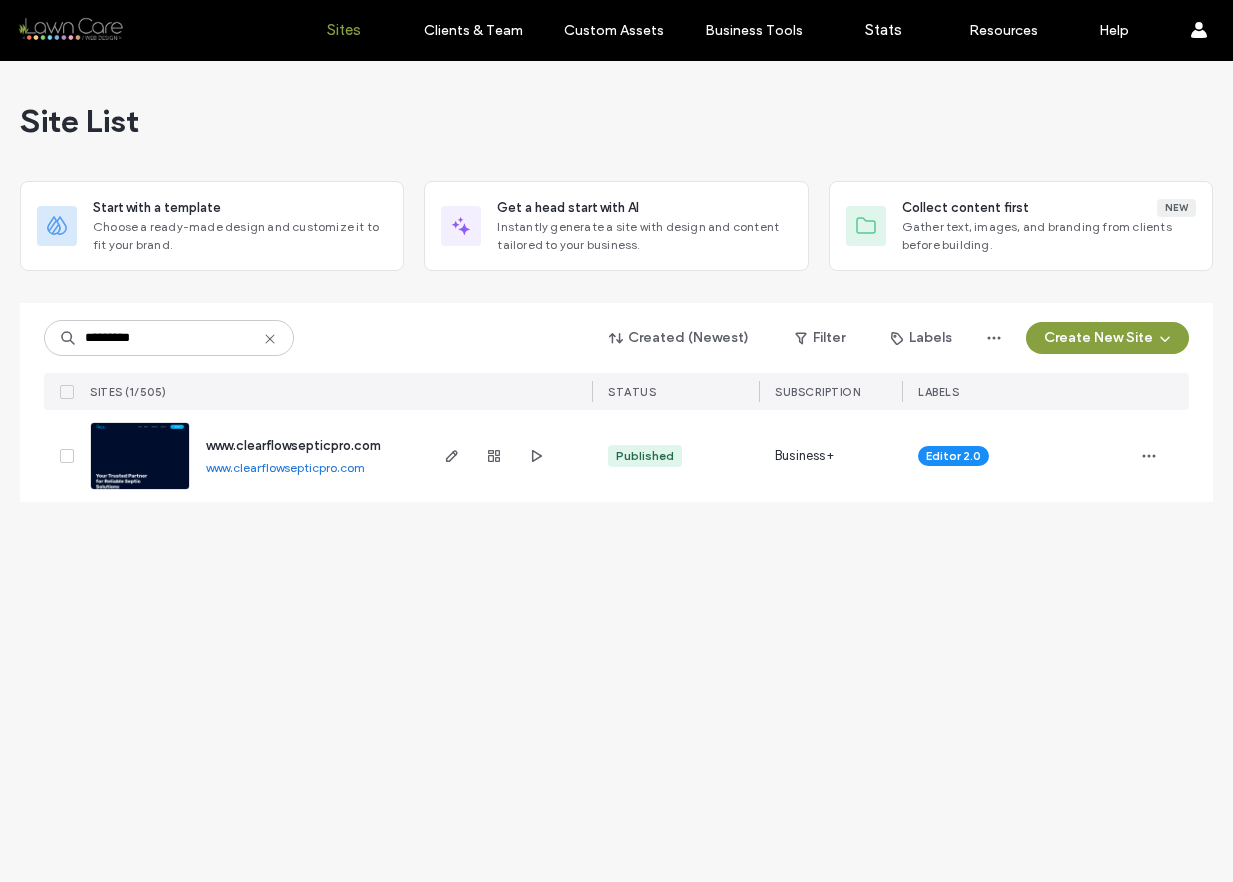 scroll, scrollTop: 0, scrollLeft: 0, axis: both 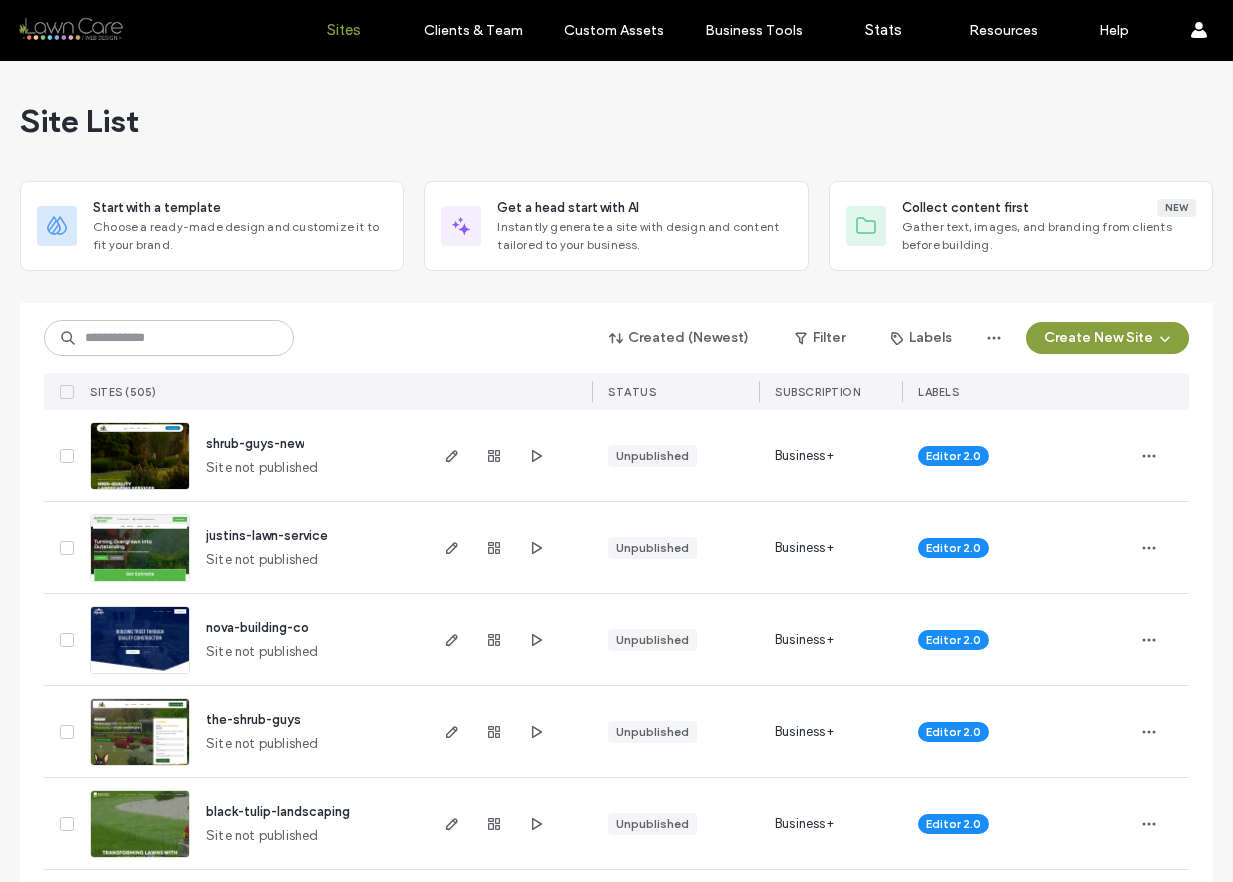 click at bounding box center [169, 338] 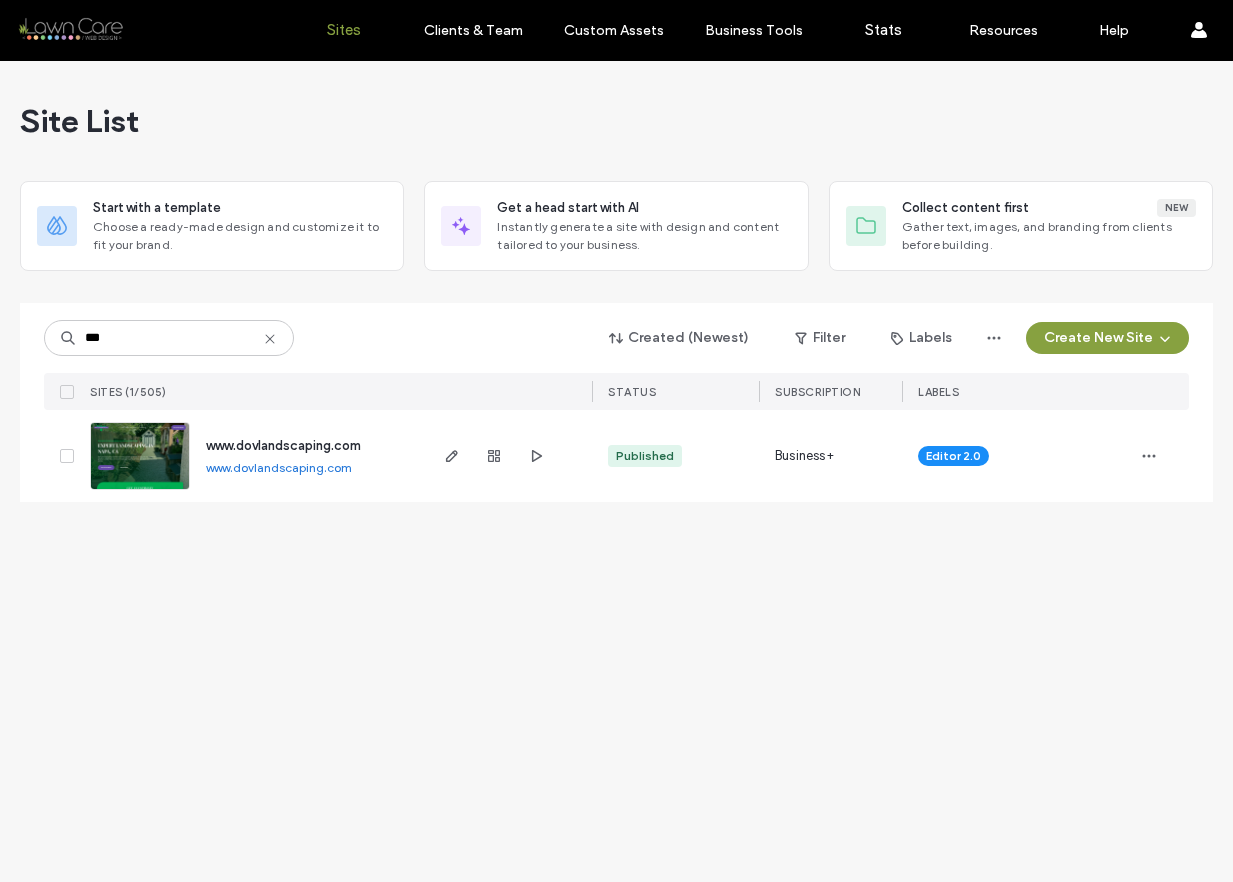 type on "***" 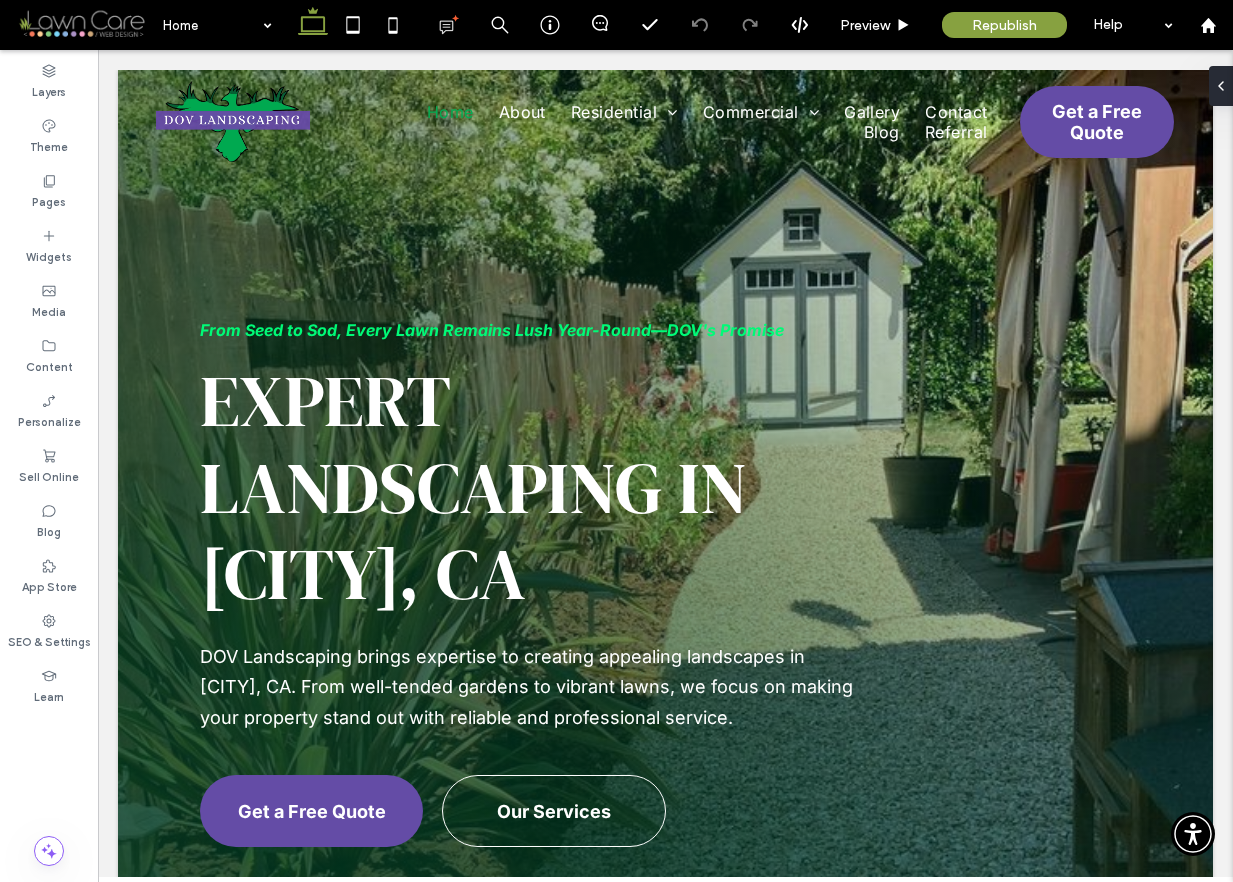 scroll, scrollTop: 0, scrollLeft: 0, axis: both 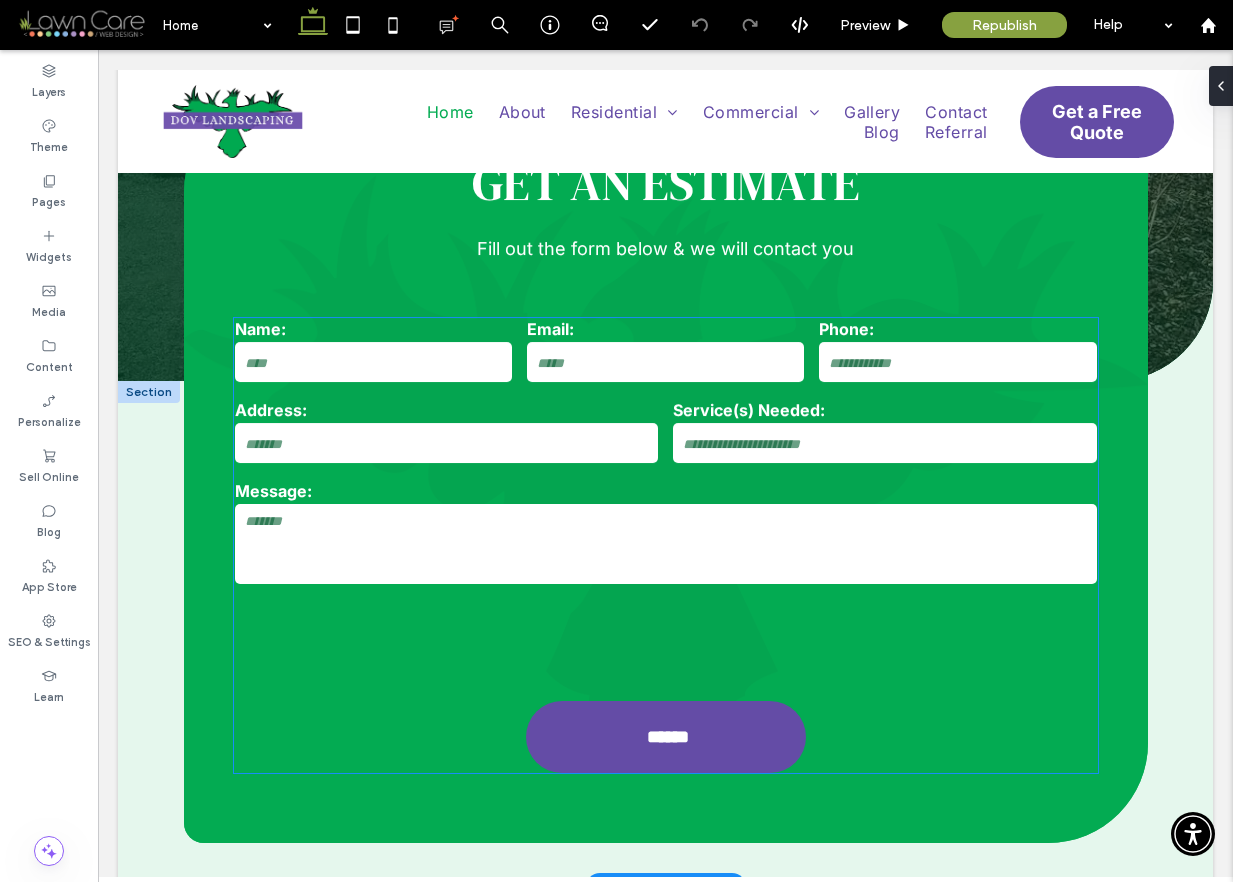 click on "Message:" at bounding box center (665, 534) 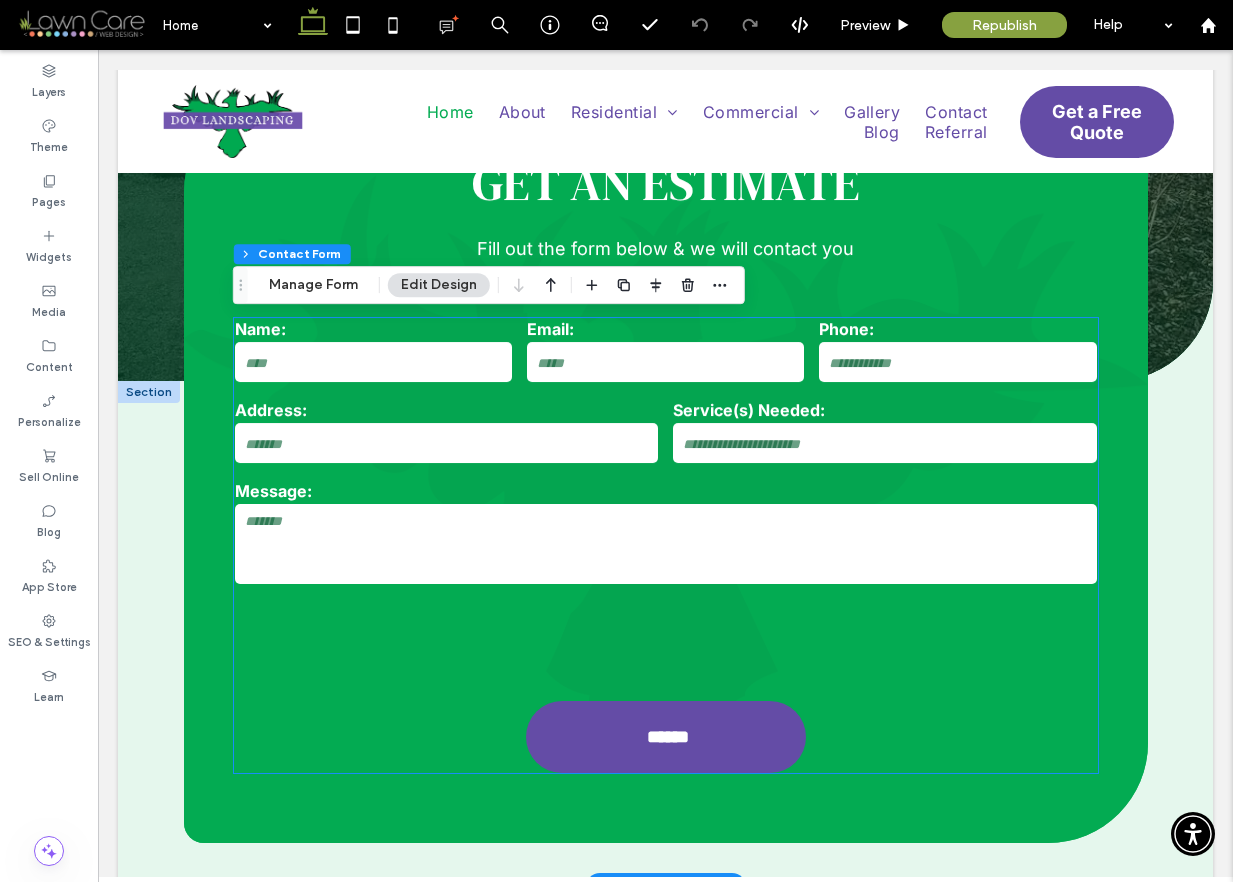 click on "Contact Us
Name:
Email:
Phone:
Address:
Service(s) Needed:
Message:
******
Thank you for contacting us. We will get back to you as soon as possible.
Oops, there was an error sending your message. Please try again later." at bounding box center [666, 545] 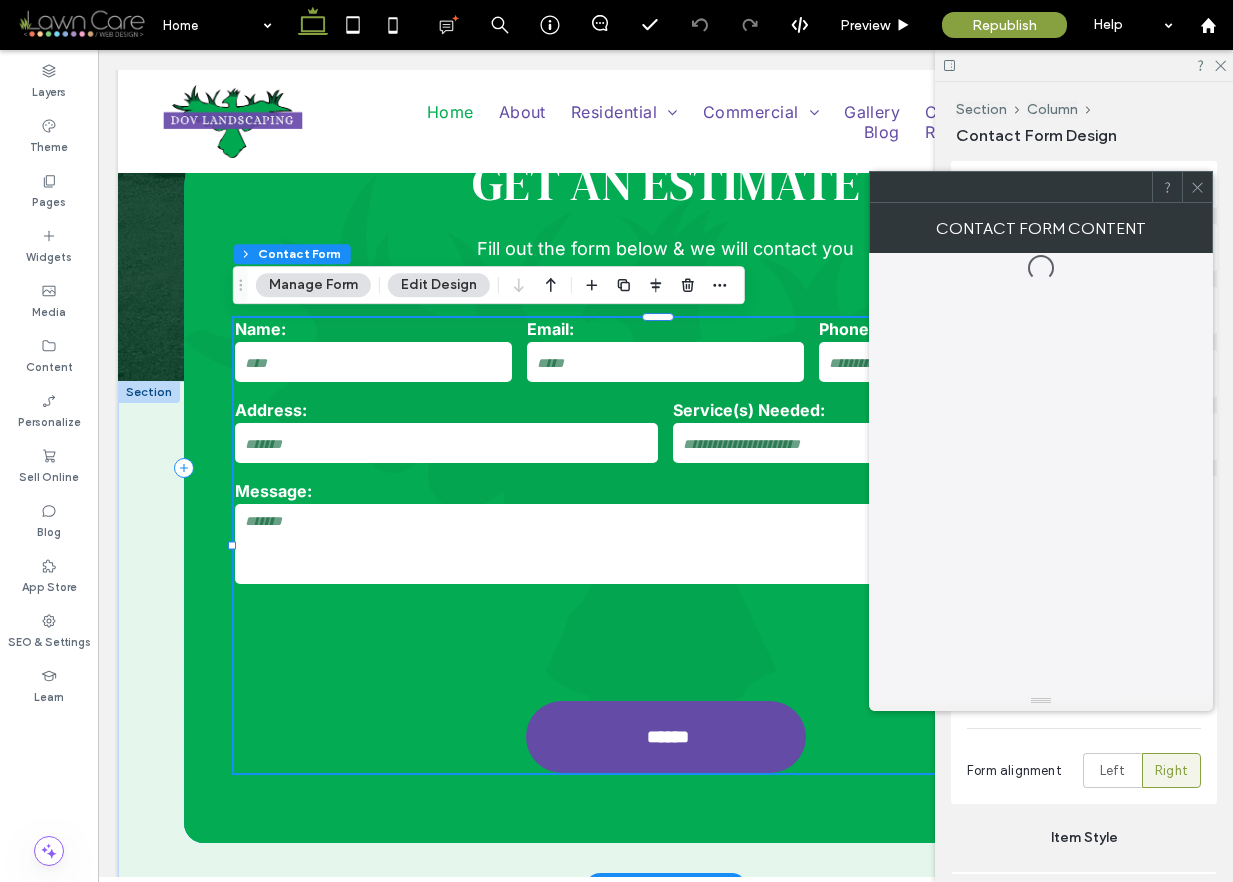 type on "*" 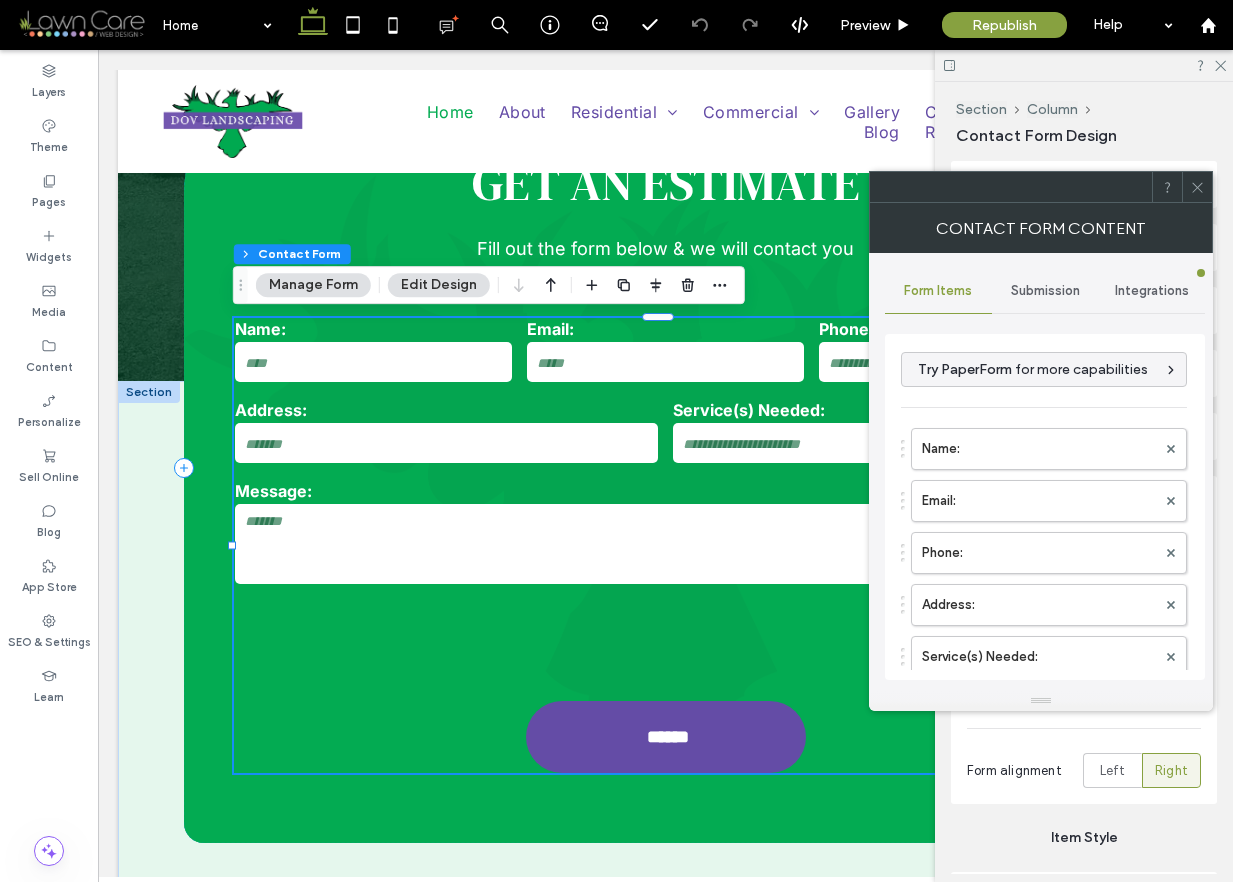 click on "Submission" at bounding box center (1045, 291) 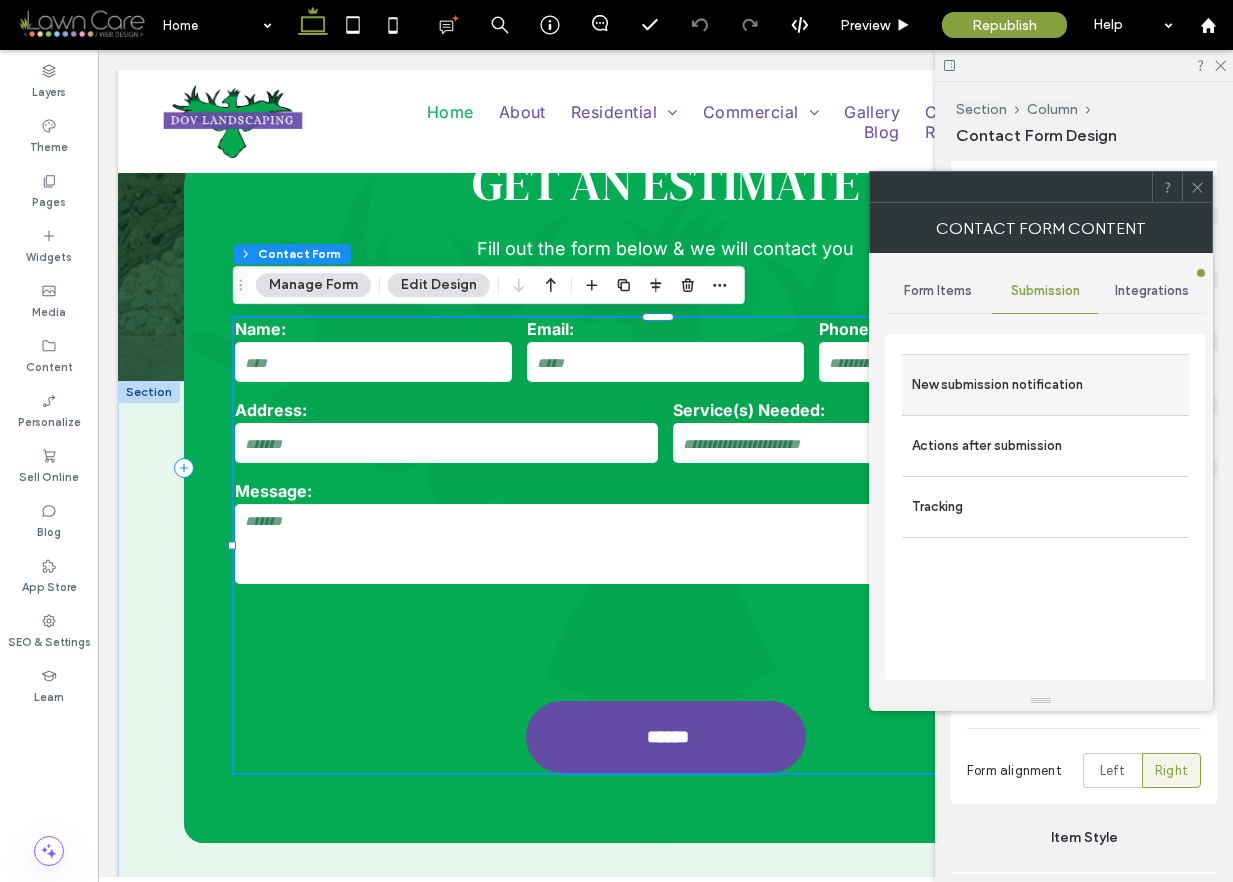 click on "New submission notification" at bounding box center (1045, 385) 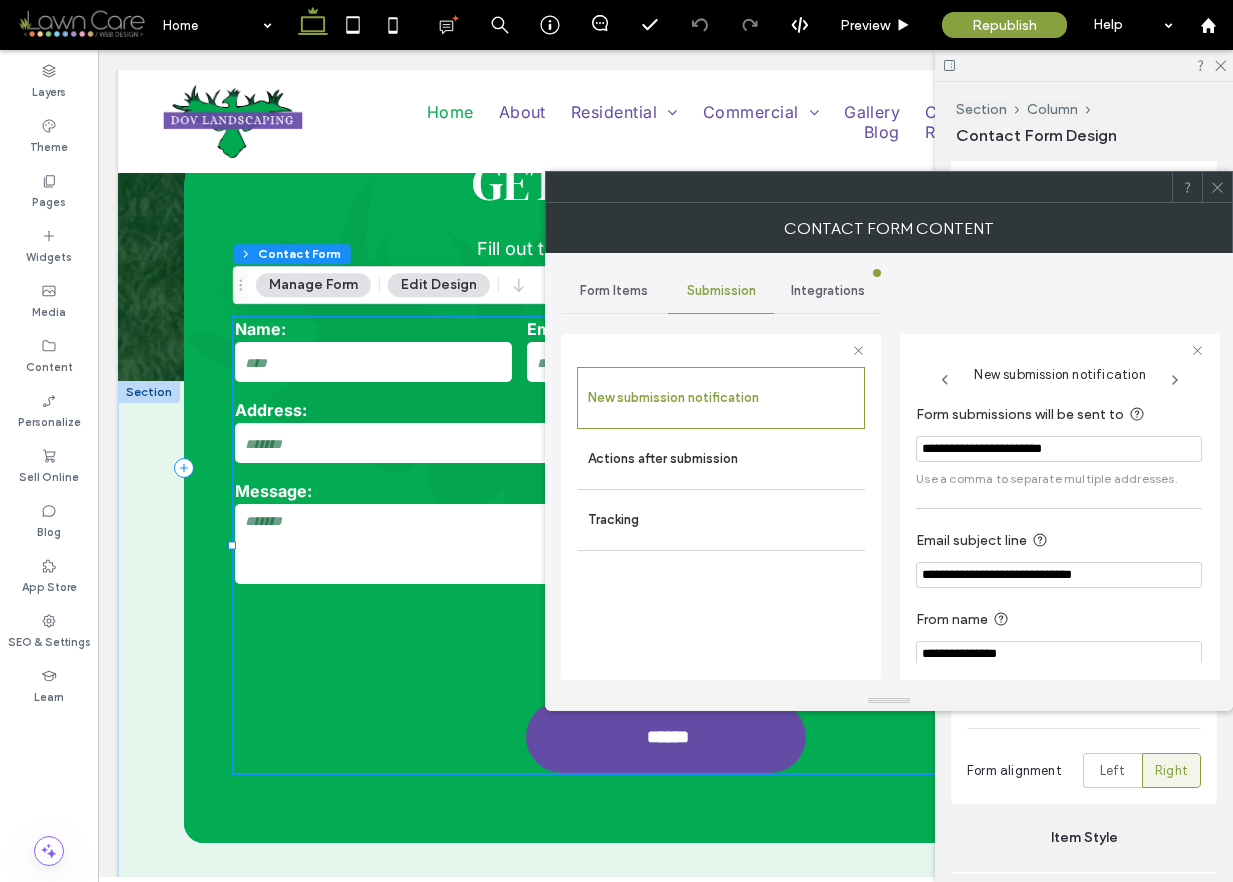 click 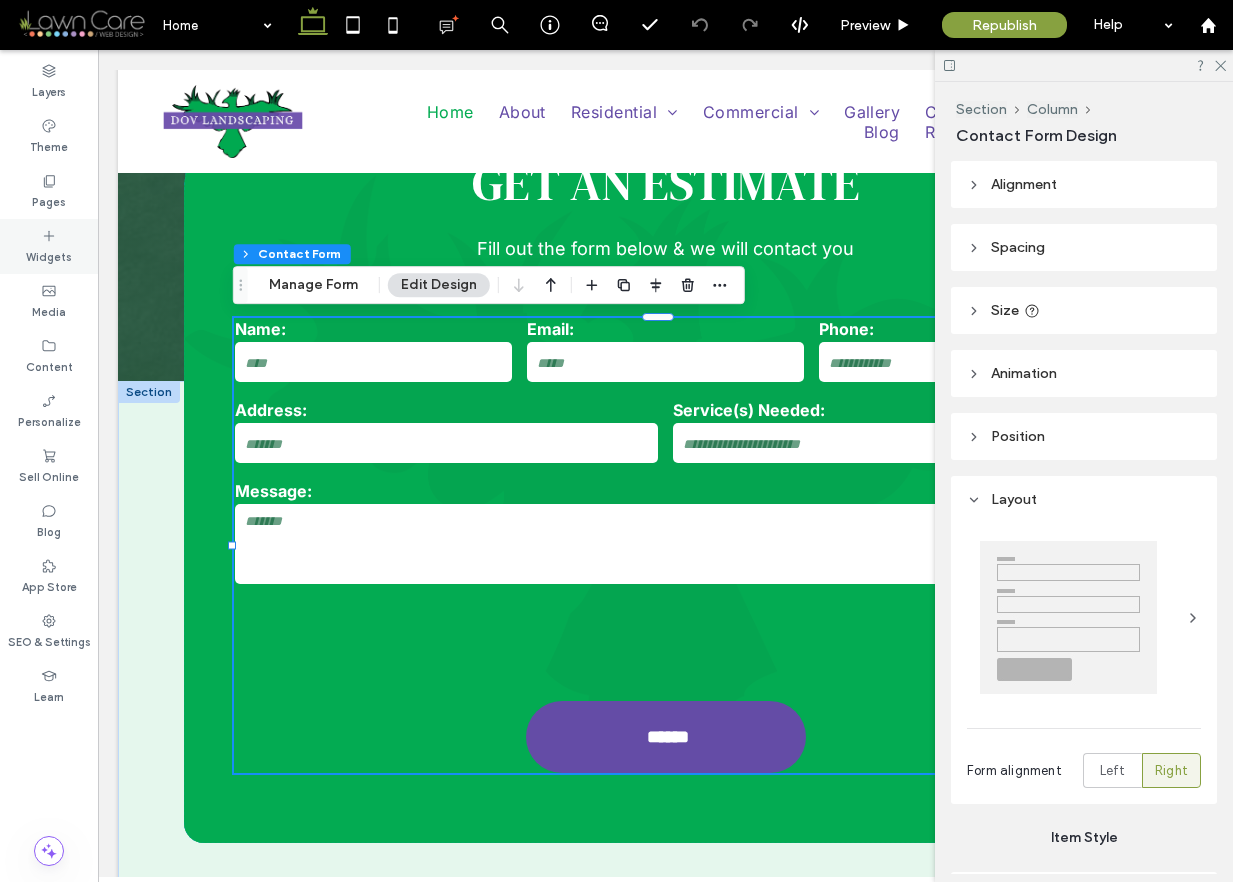 click on "Pages" at bounding box center (49, 200) 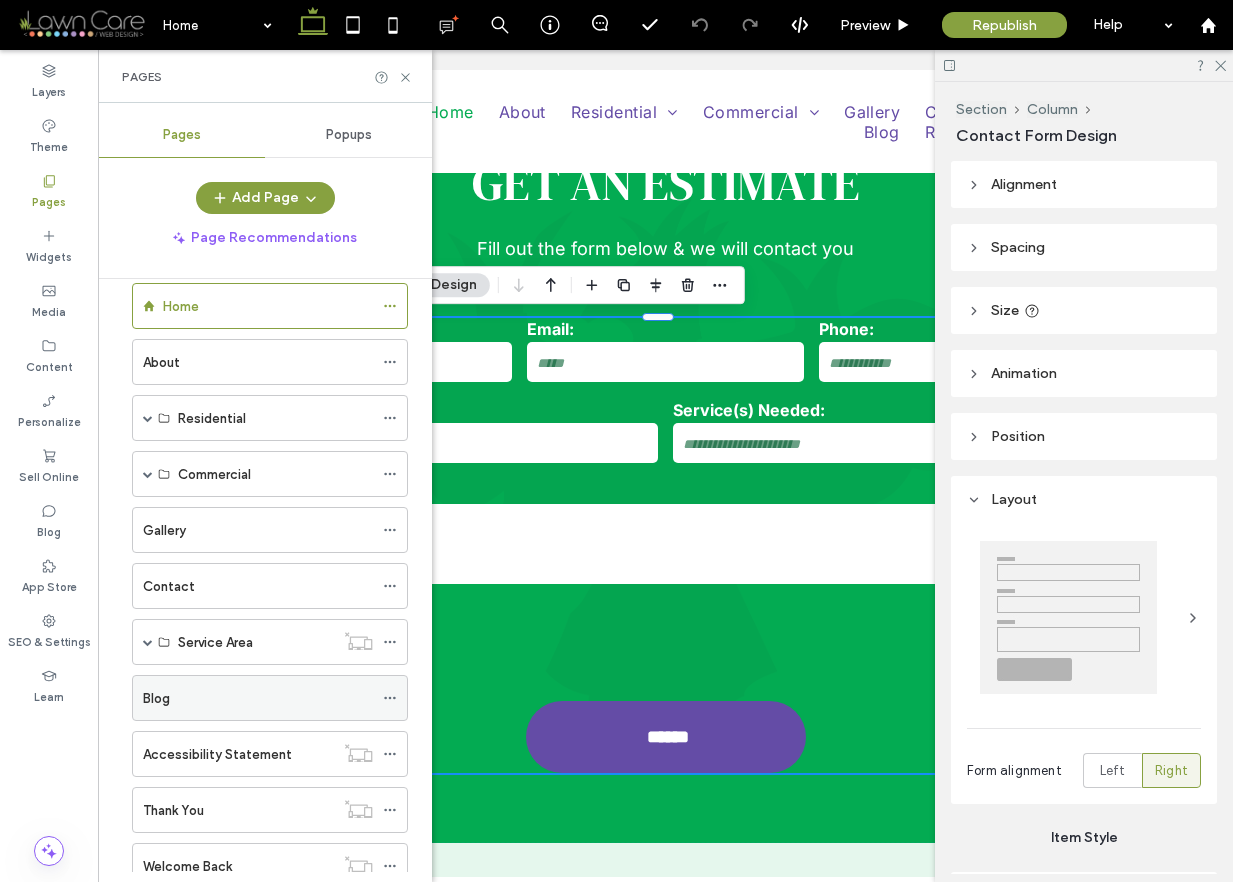 scroll, scrollTop: 31, scrollLeft: 0, axis: vertical 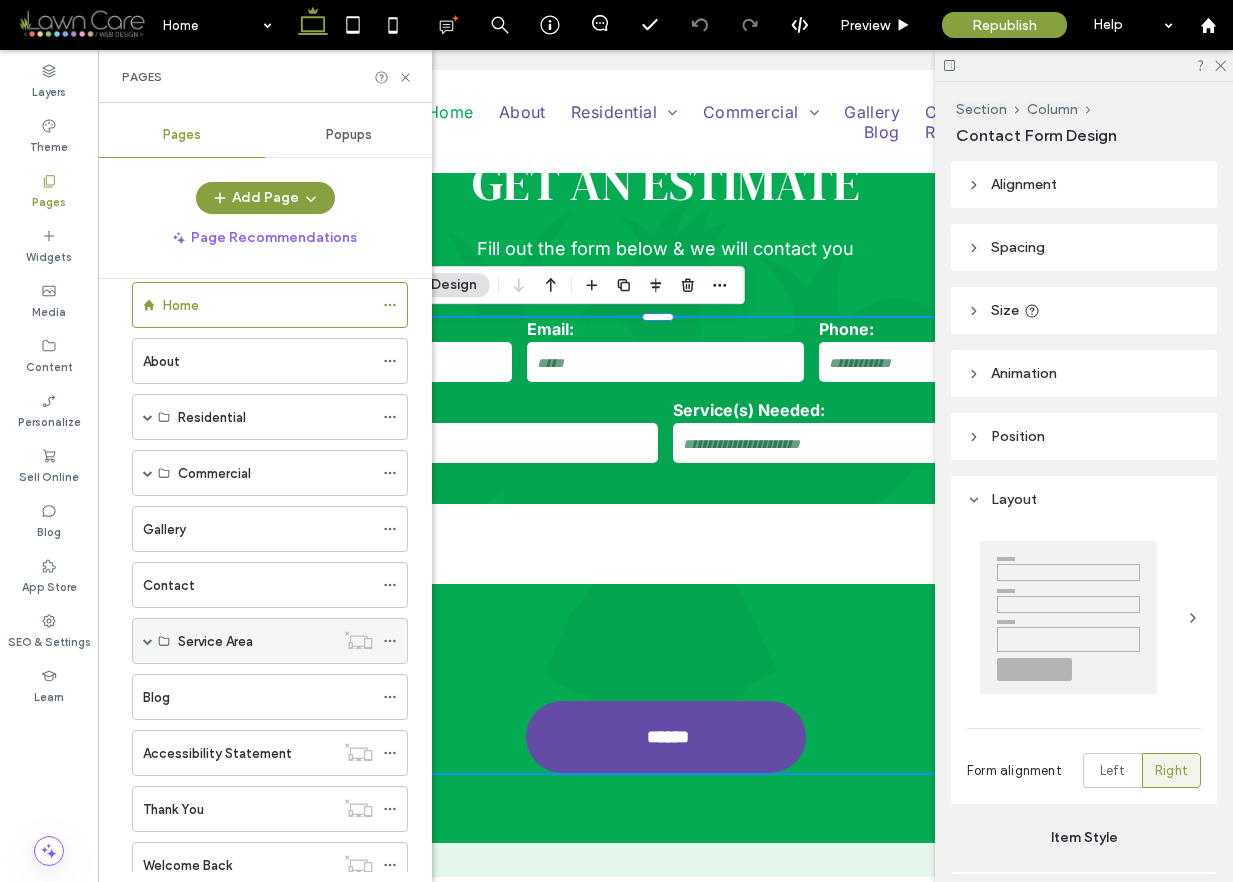 click at bounding box center [148, 641] 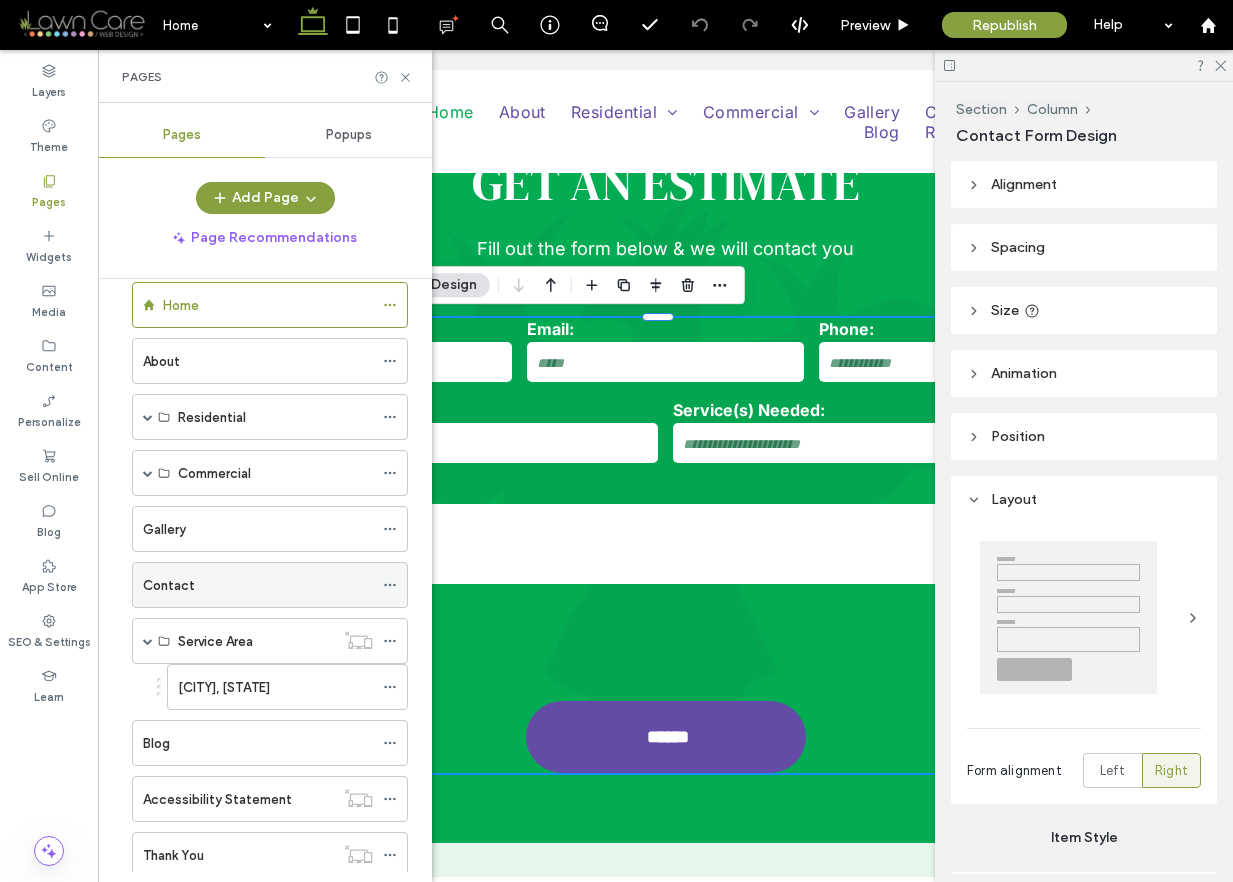 click on "Contact" at bounding box center [169, 585] 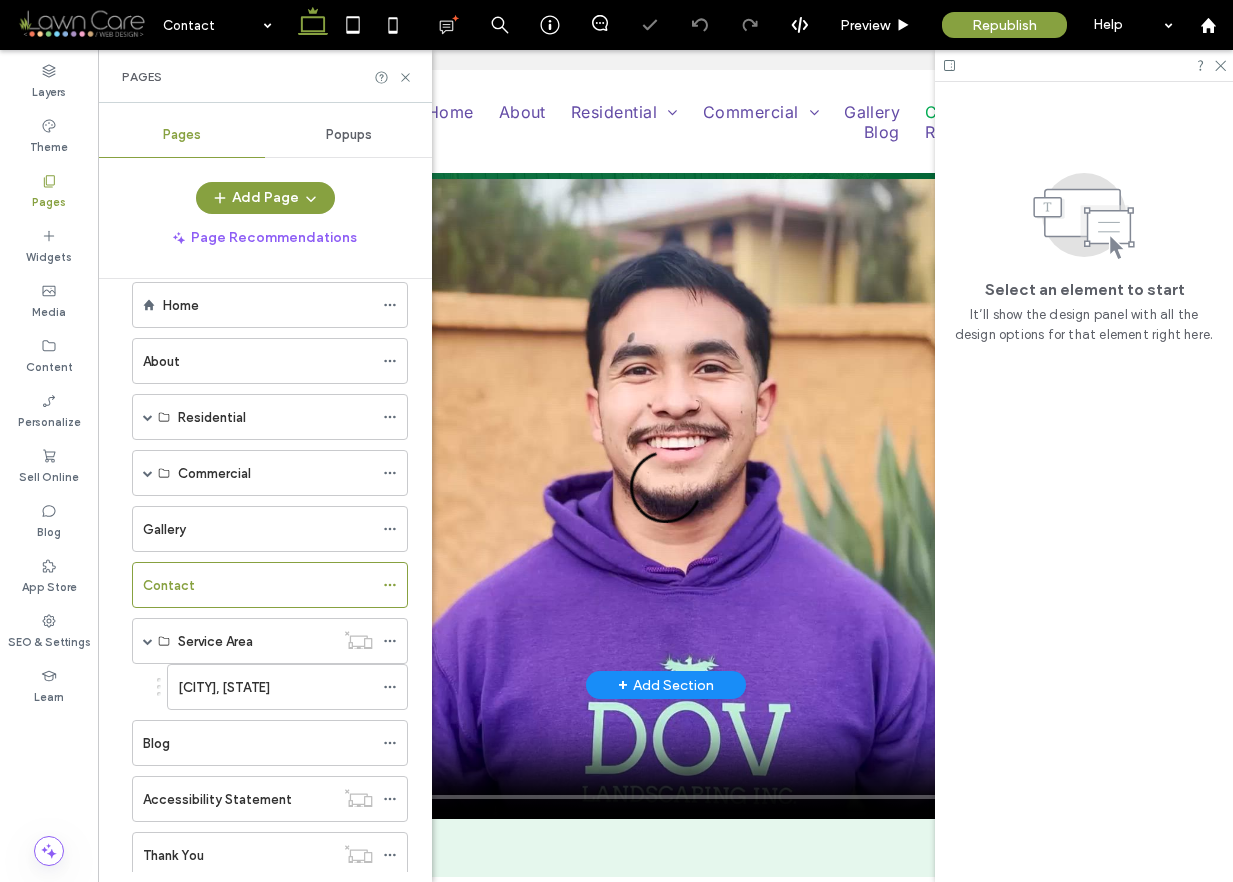 scroll, scrollTop: 326, scrollLeft: 0, axis: vertical 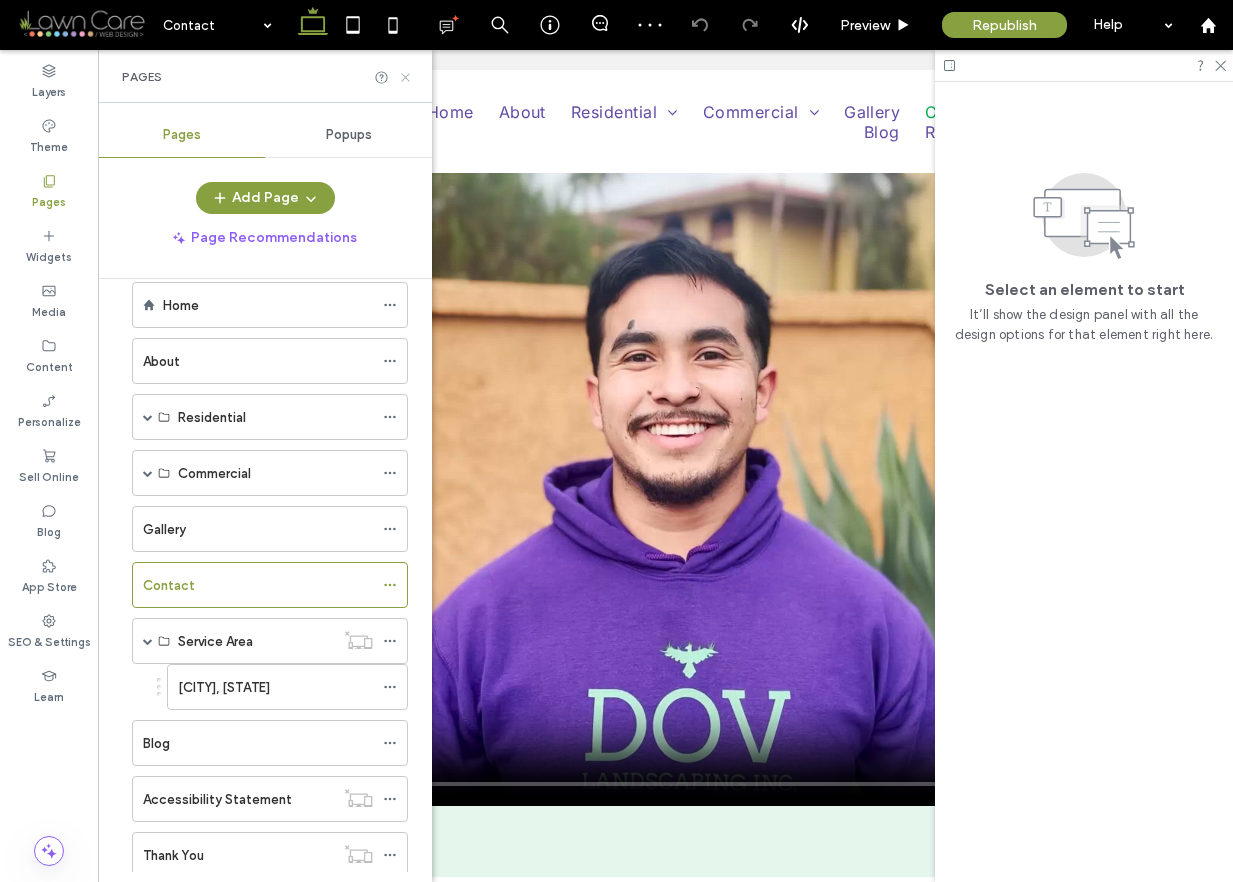 click 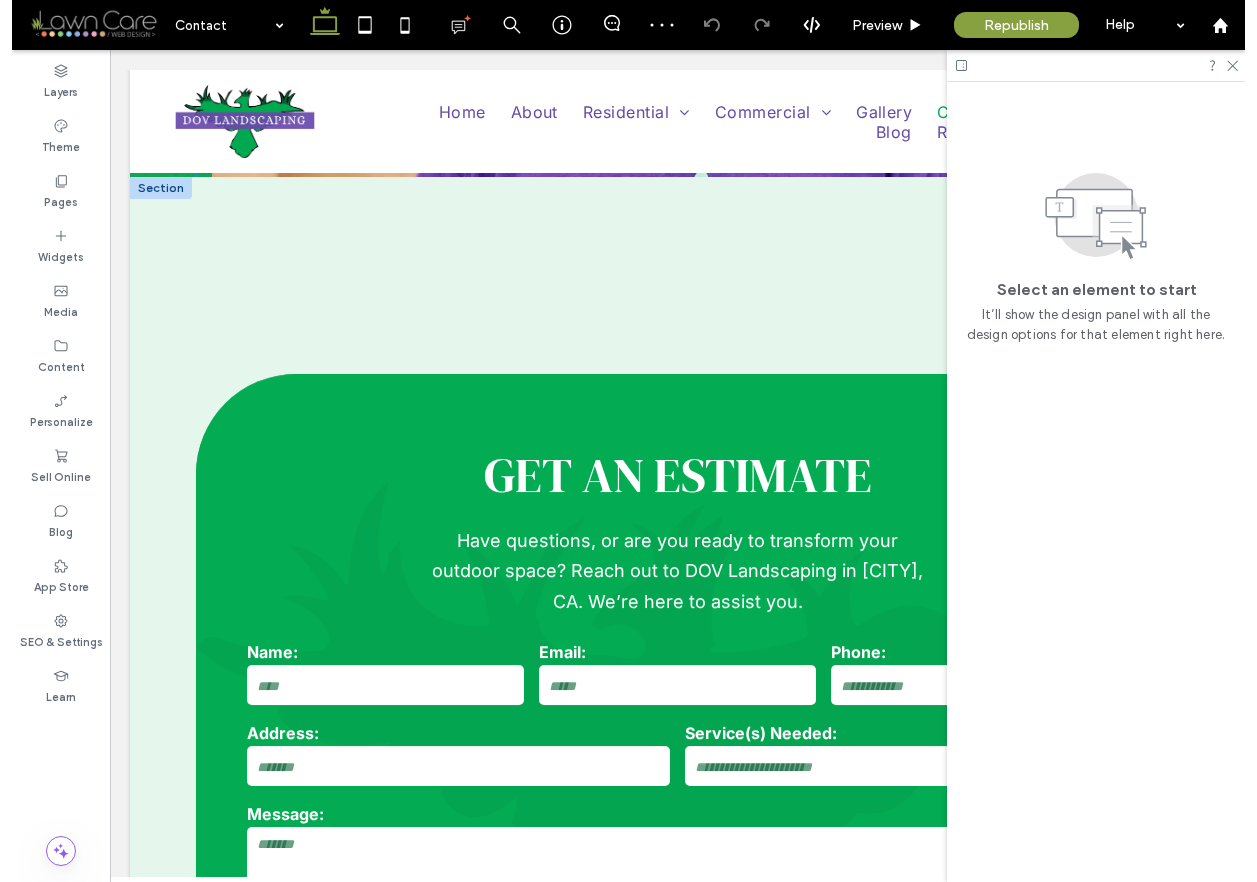 scroll, scrollTop: 844, scrollLeft: 0, axis: vertical 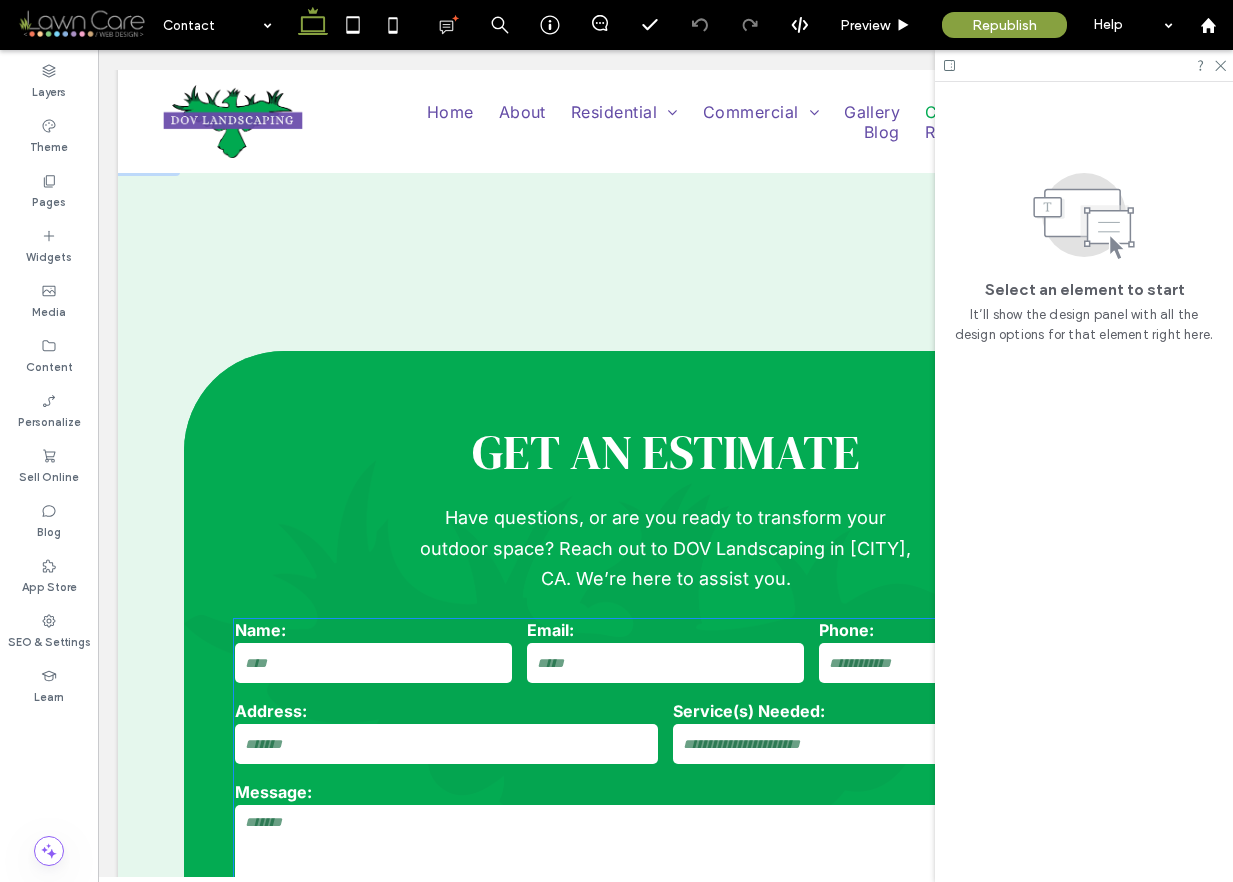 click on "Address:" at bounding box center (446, 711) 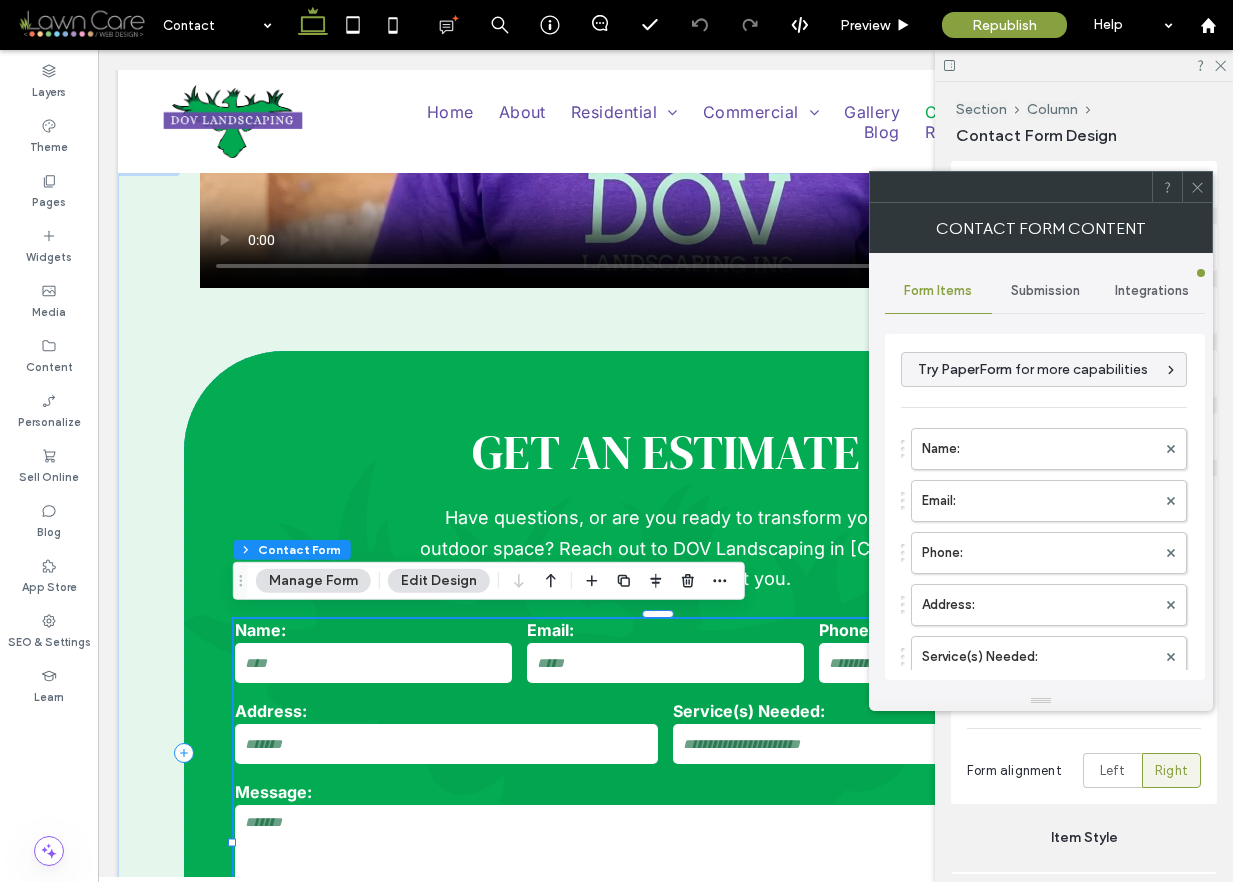 click on "Submission" at bounding box center [1045, 291] 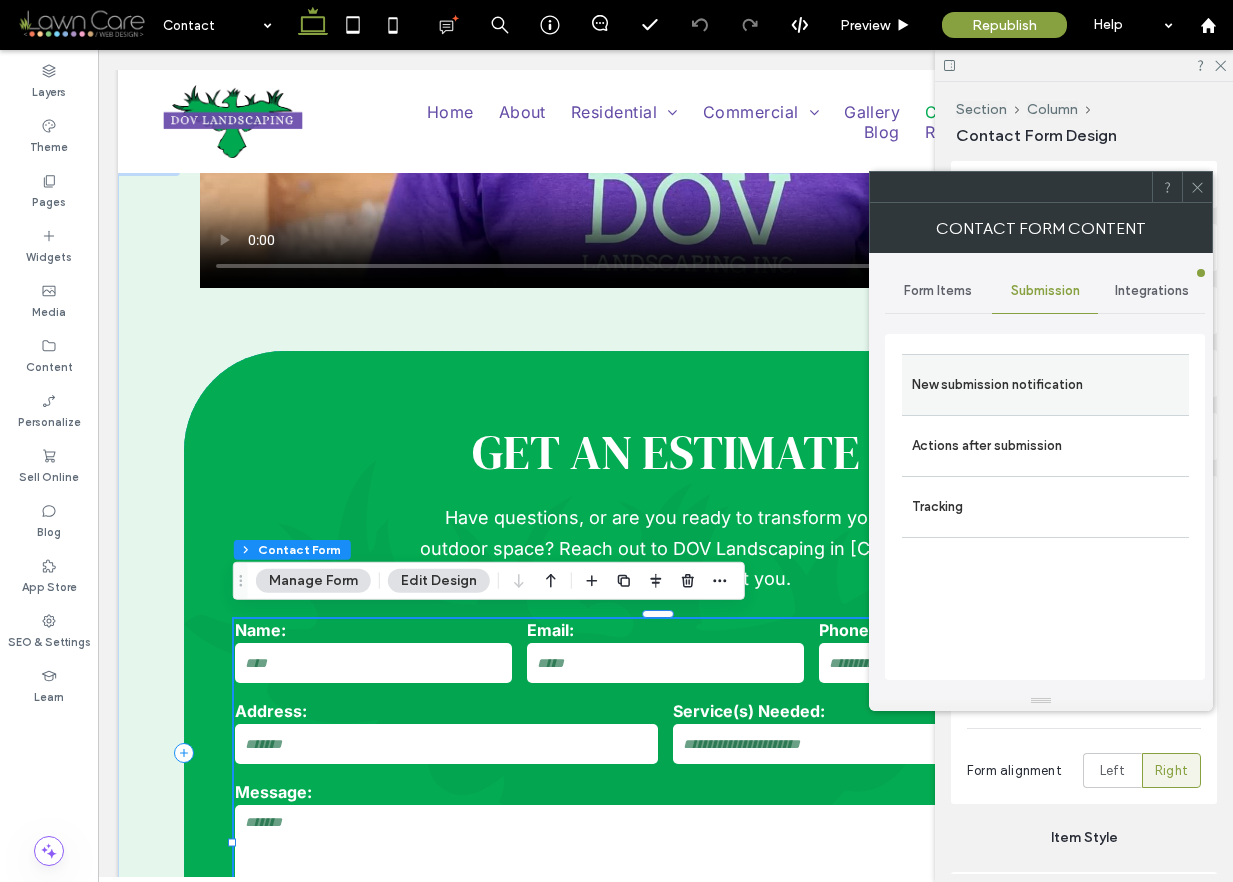 click on "New submission notification" at bounding box center (1045, 385) 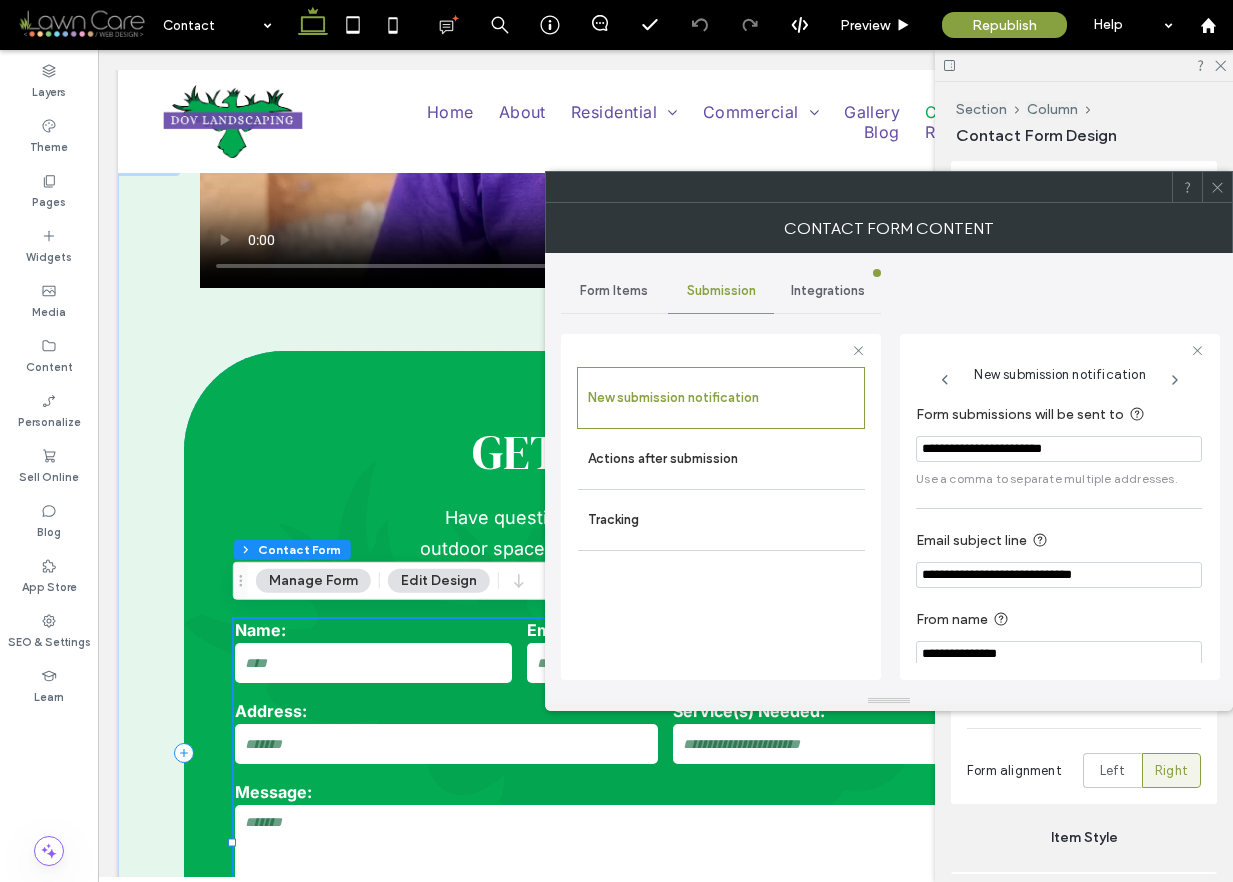 click 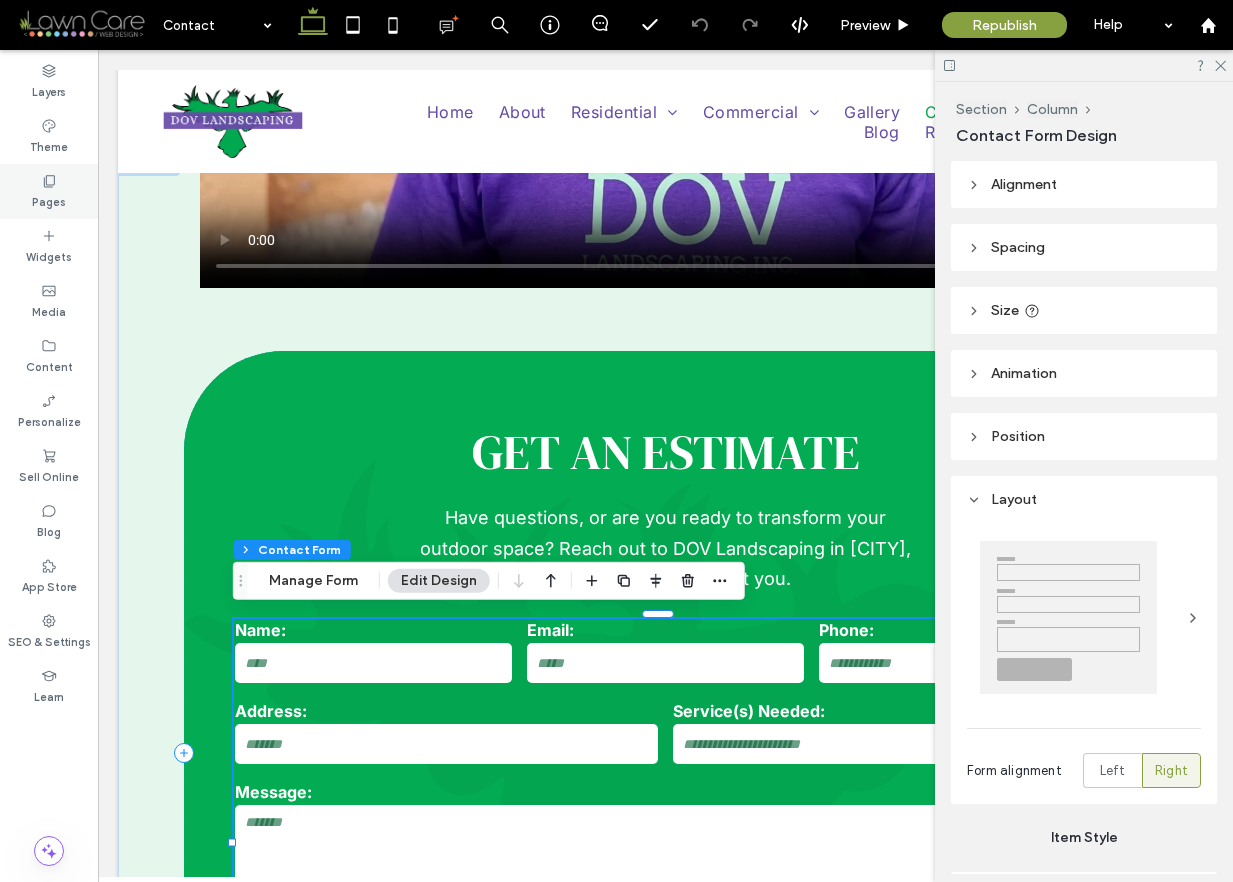 click on "Pages" at bounding box center (49, 200) 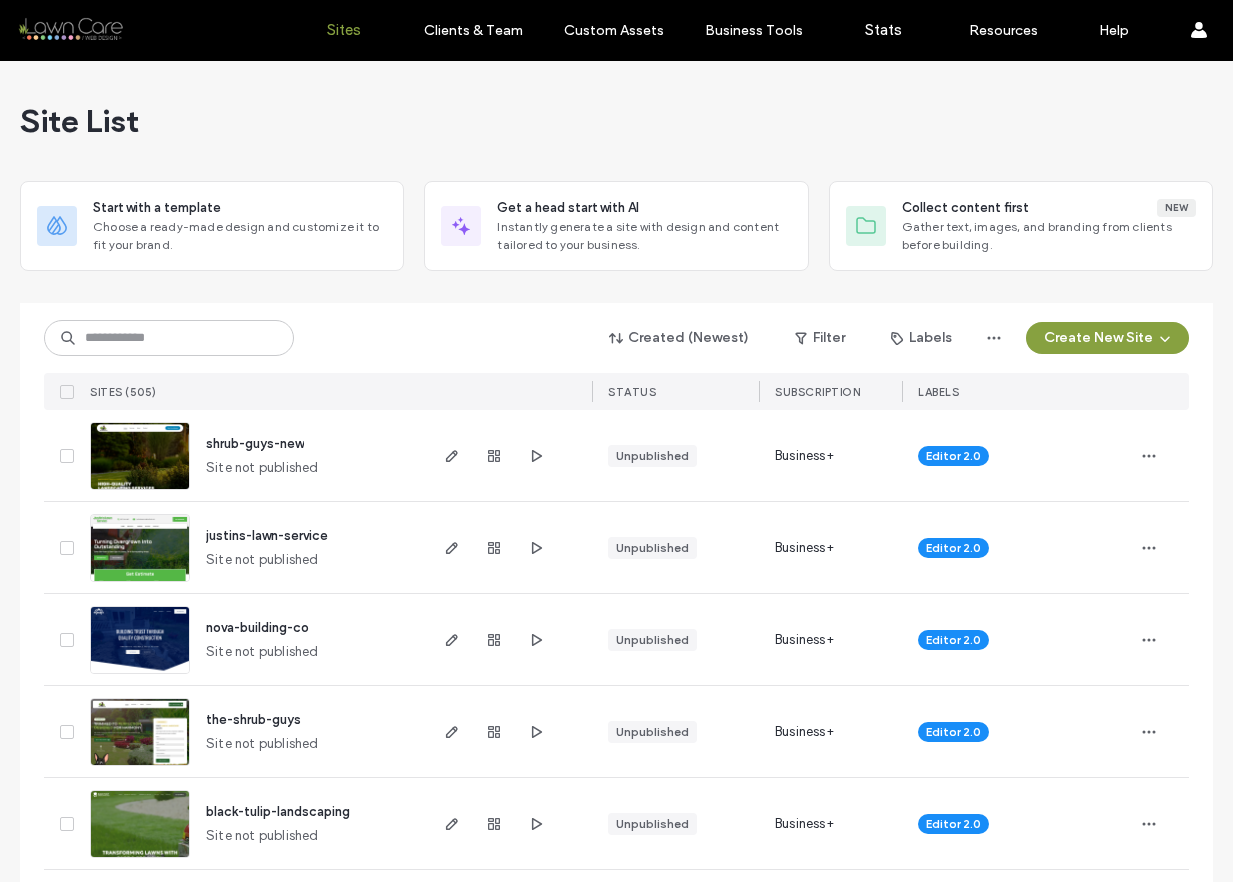 scroll, scrollTop: 0, scrollLeft: 0, axis: both 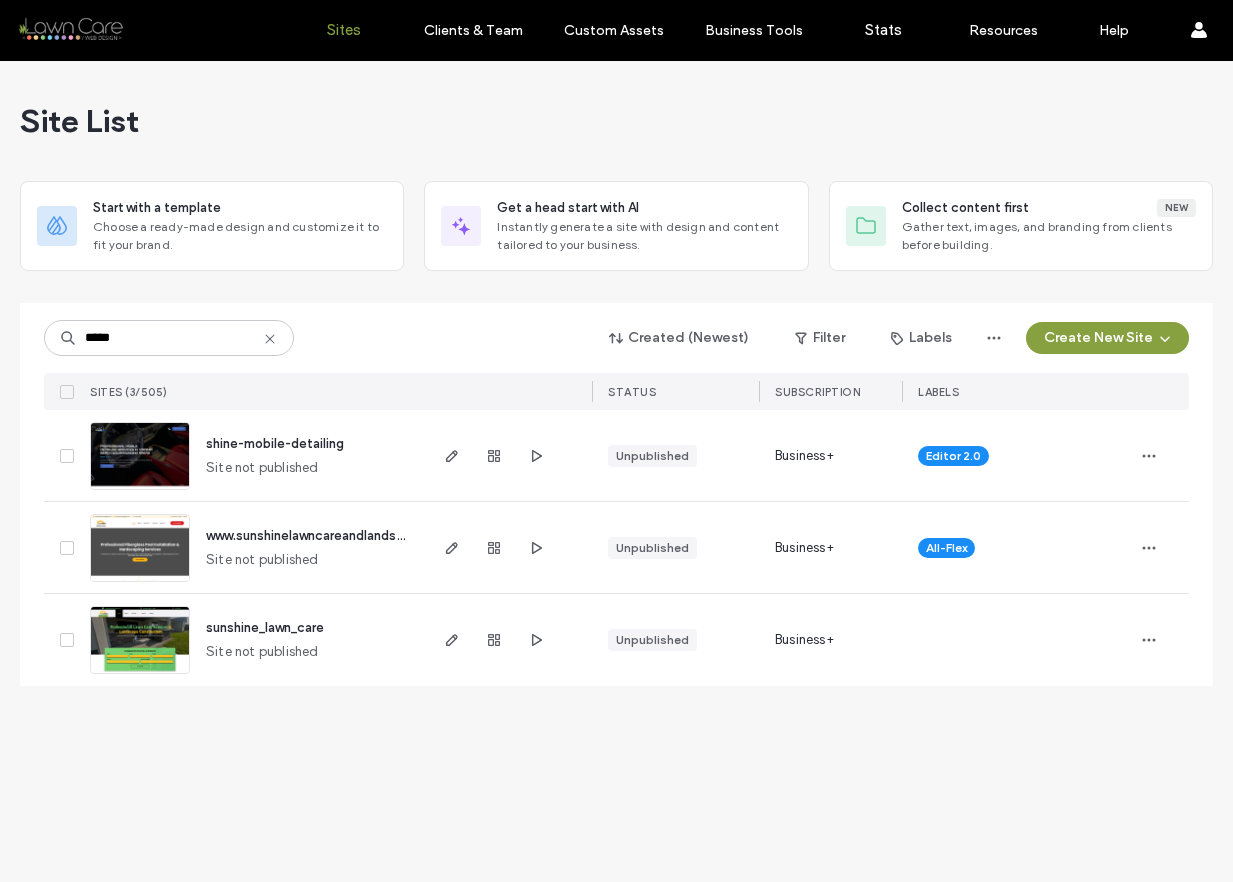type on "*****" 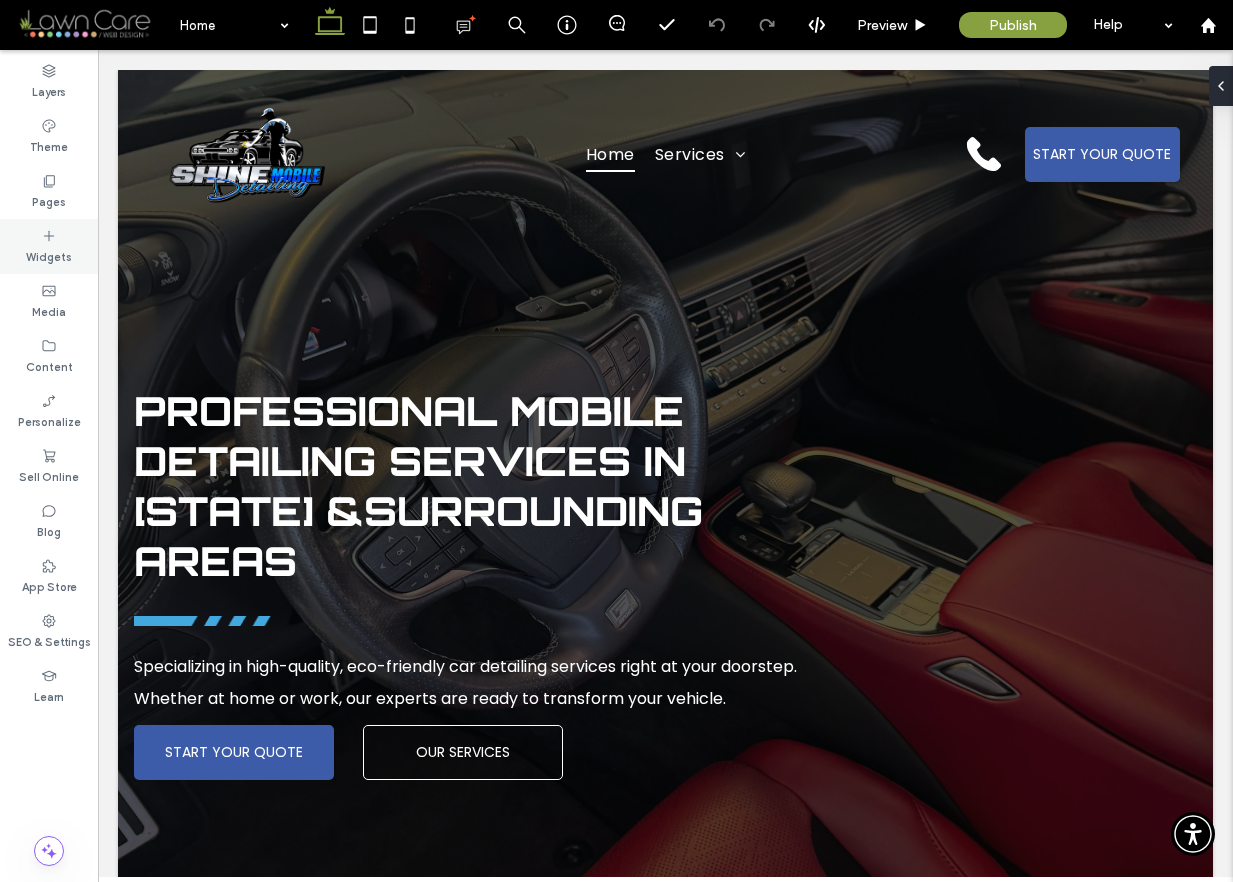 scroll, scrollTop: 0, scrollLeft: 0, axis: both 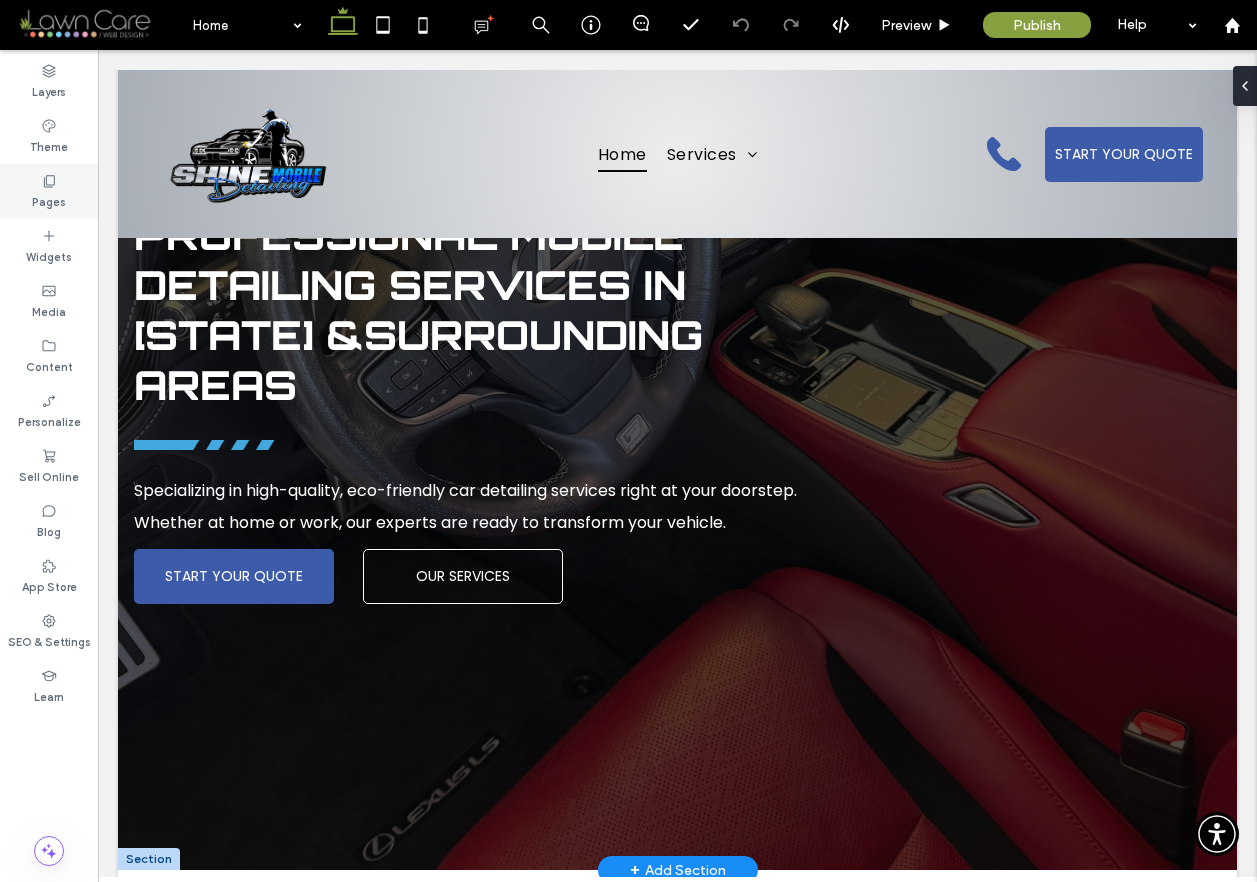 click on "Pages" at bounding box center (49, 200) 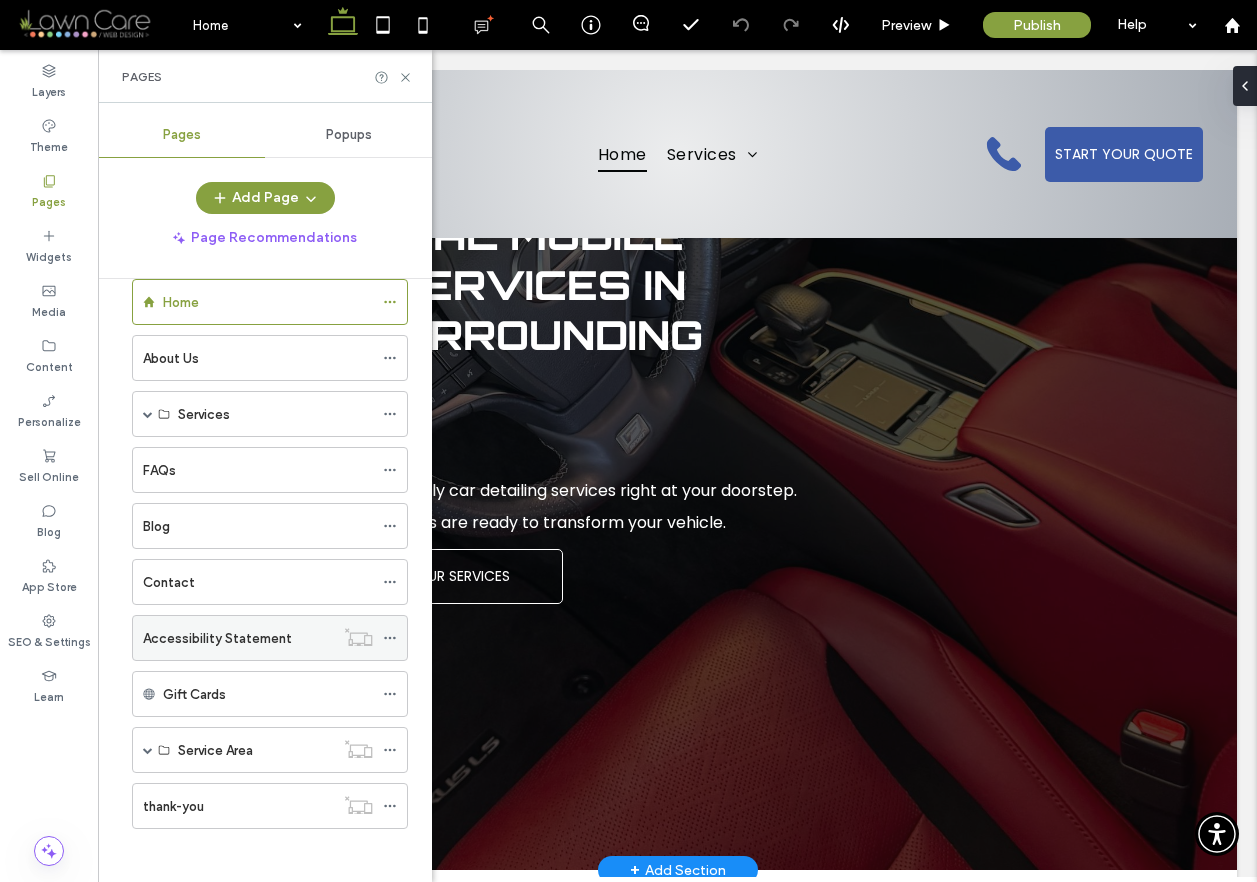 scroll, scrollTop: 41, scrollLeft: 0, axis: vertical 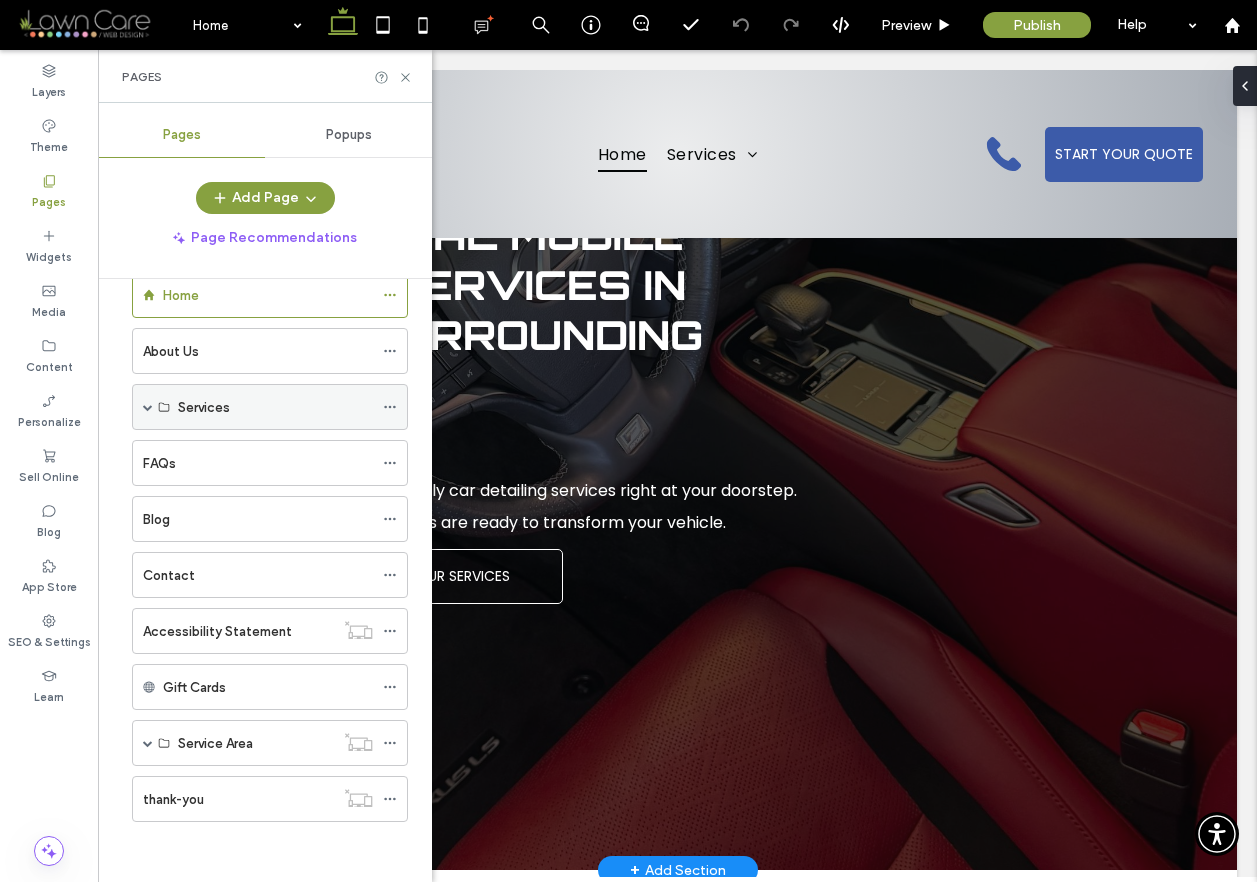 click at bounding box center [148, 407] 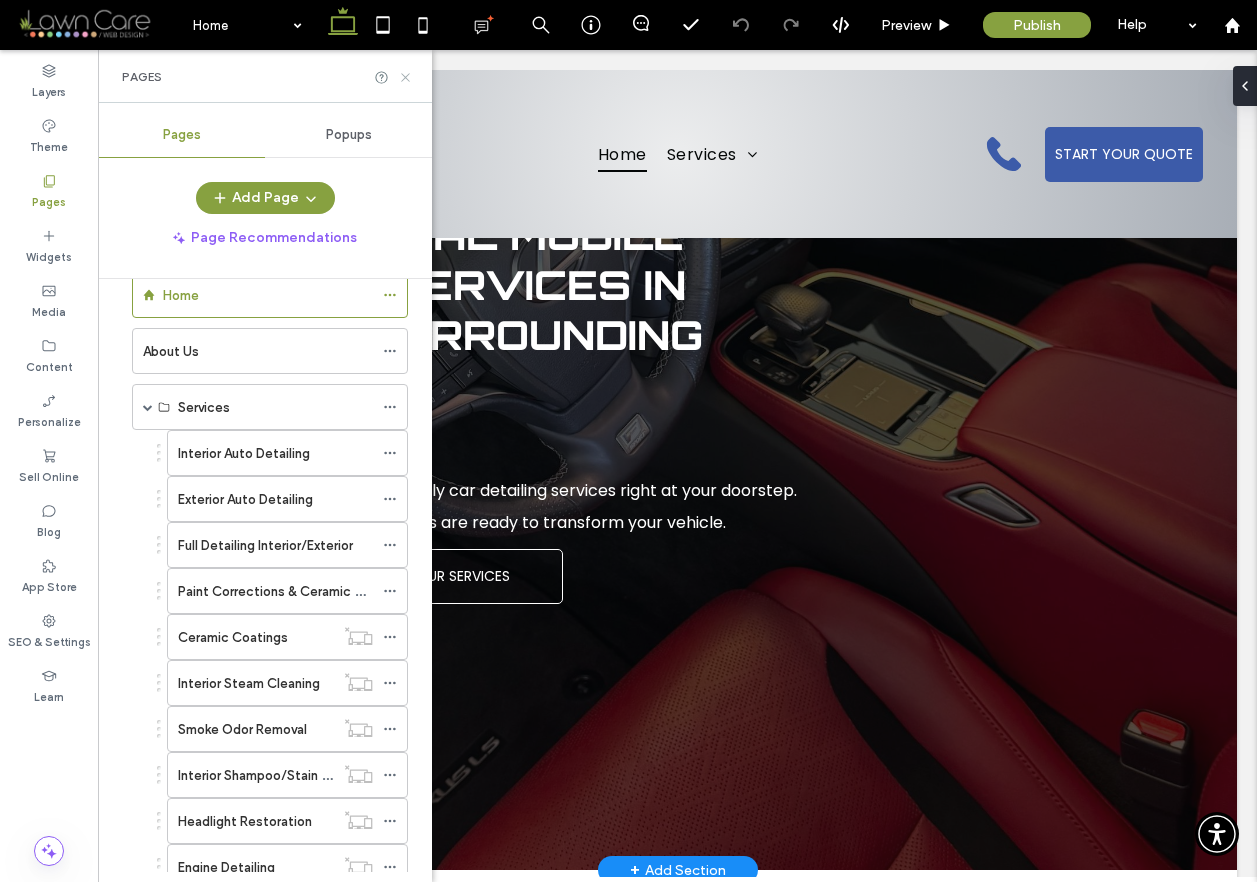 click 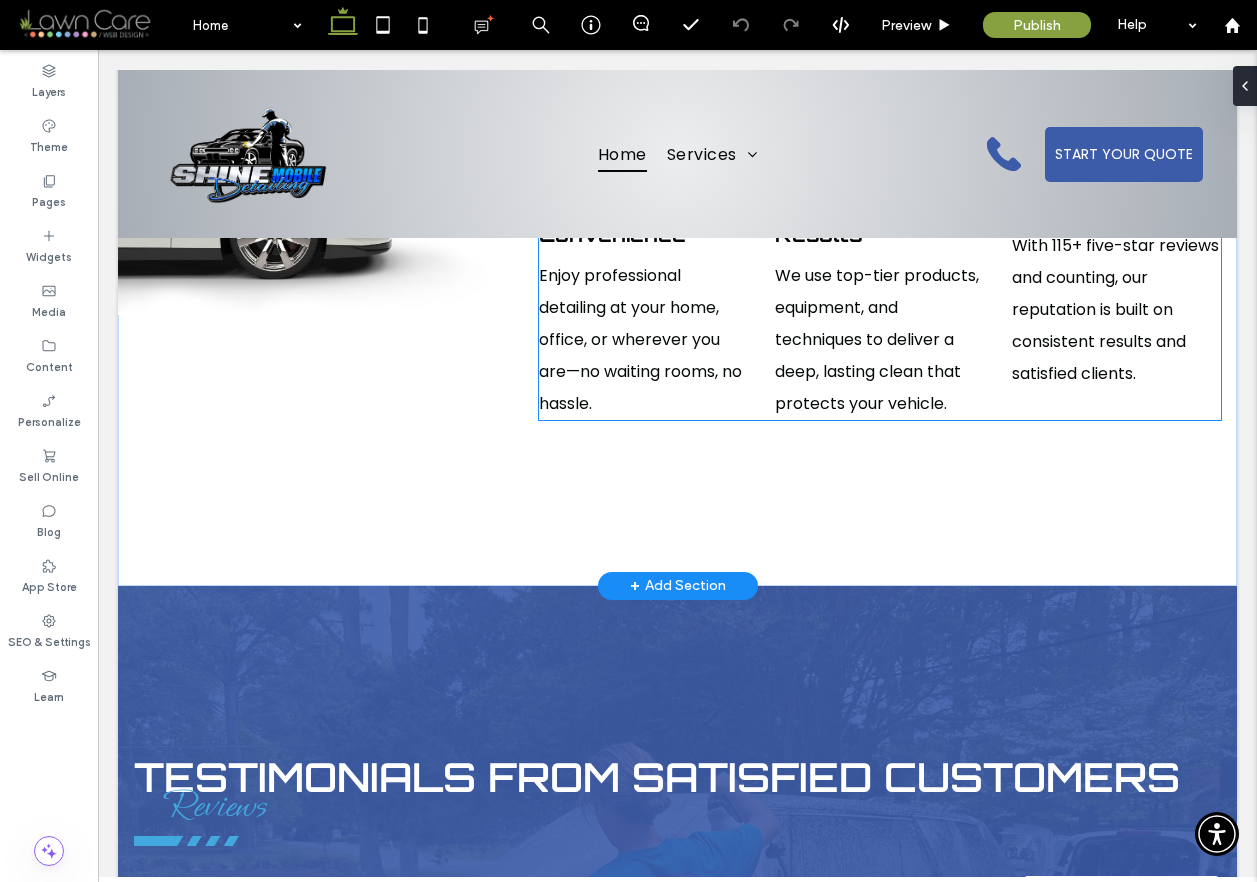 scroll, scrollTop: 6186, scrollLeft: 0, axis: vertical 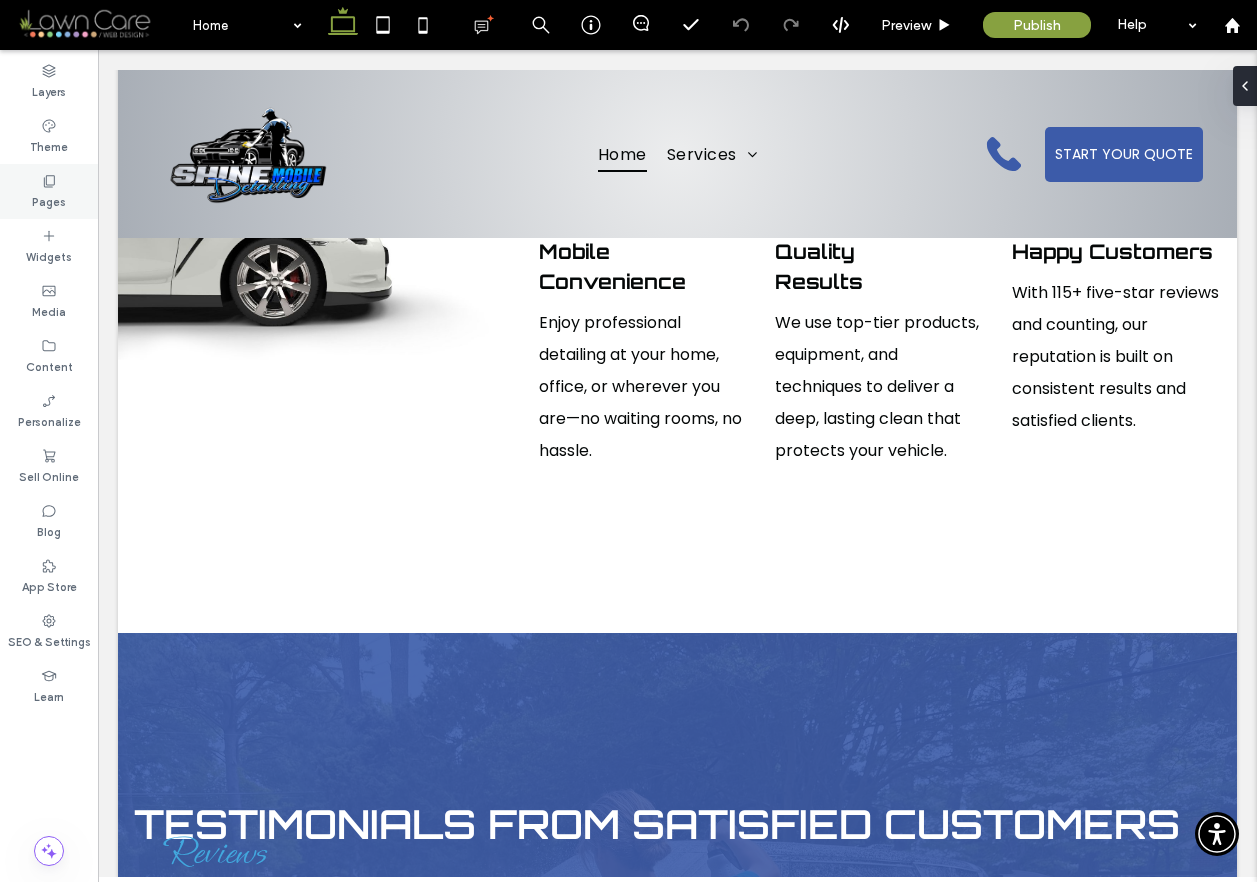 click on "Pages" at bounding box center (49, 200) 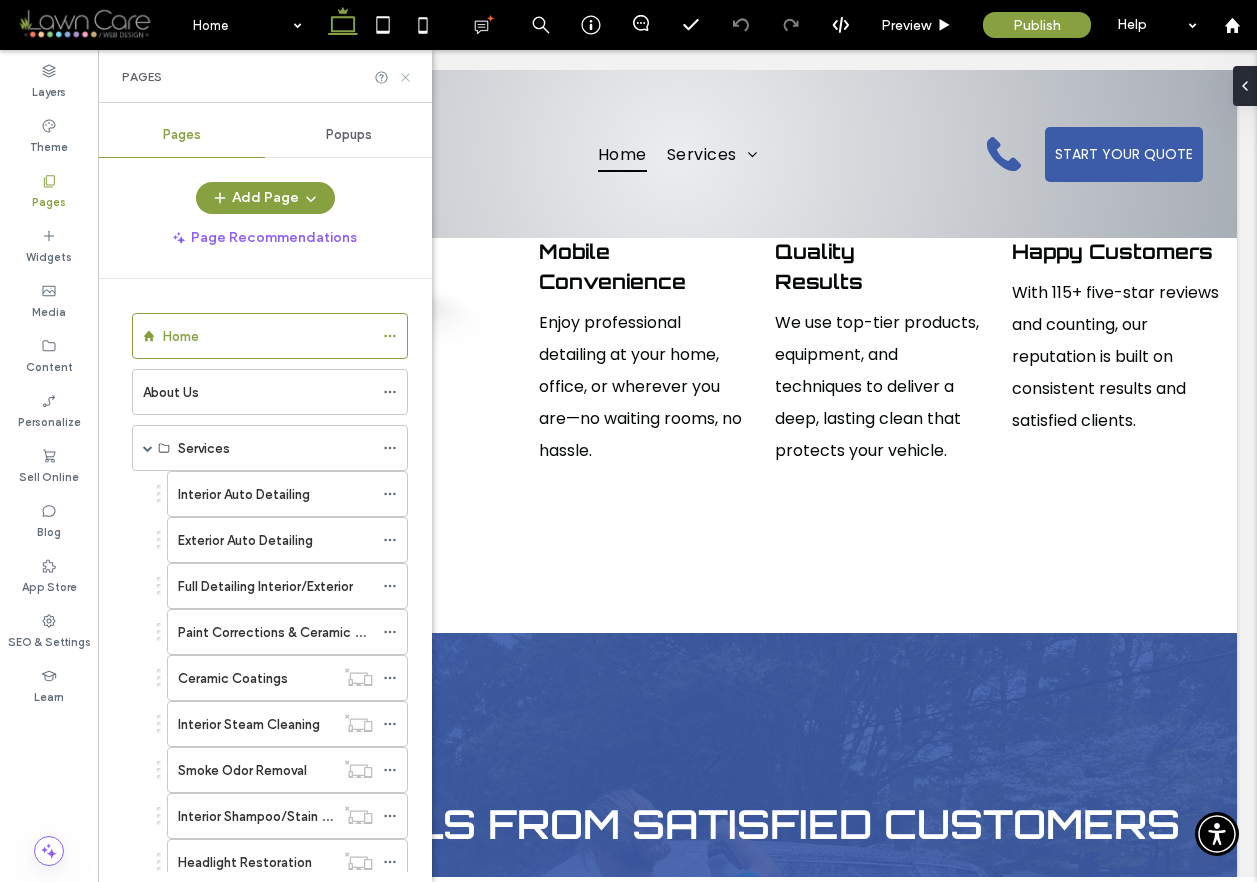 click 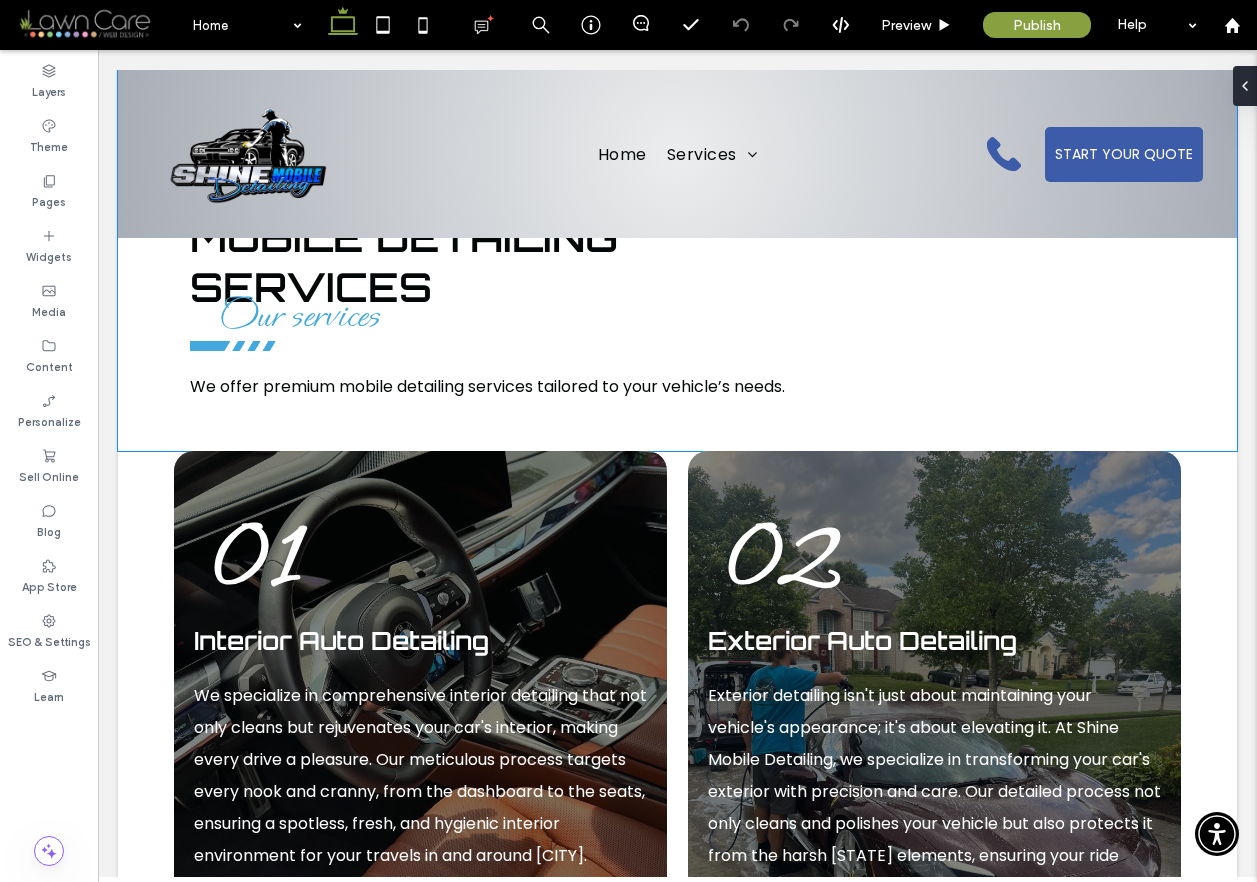 scroll, scrollTop: 3781, scrollLeft: 0, axis: vertical 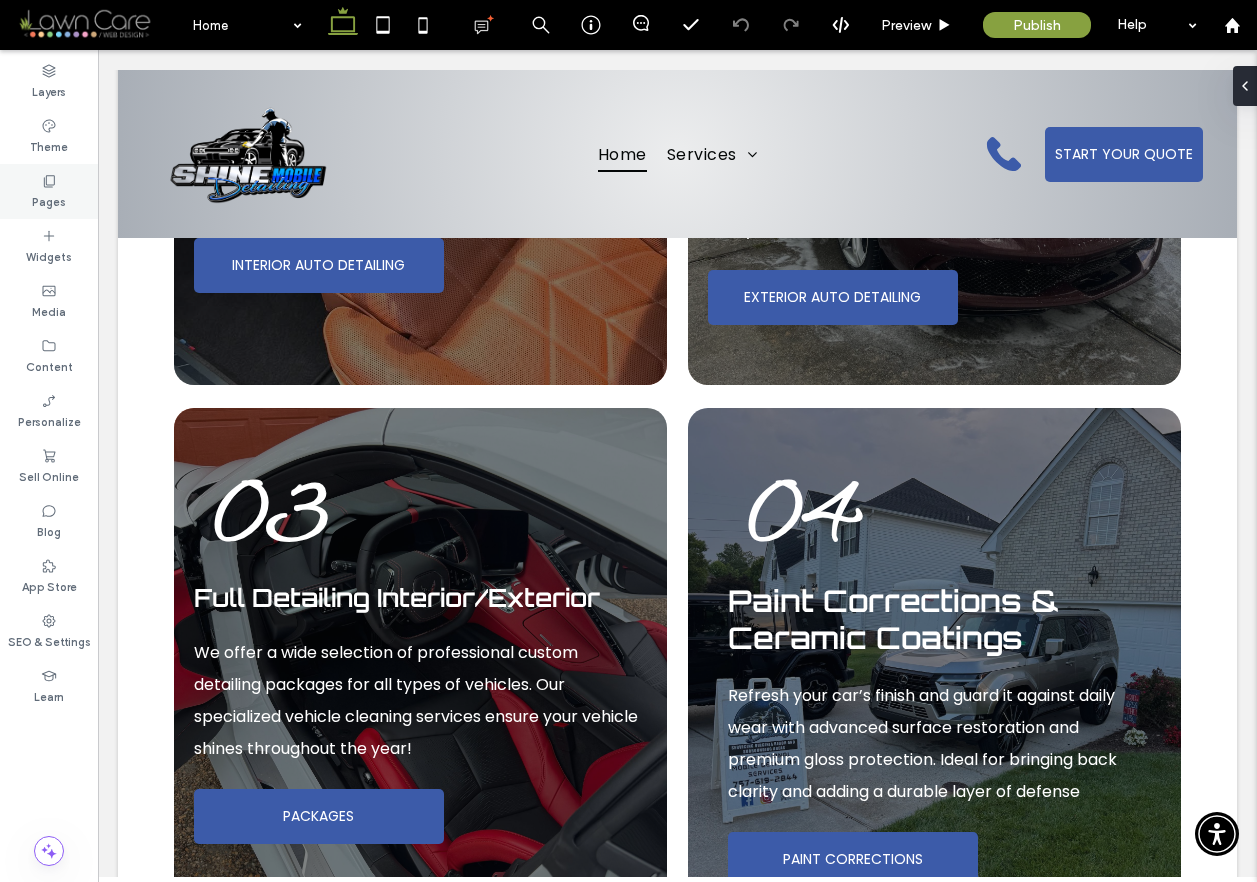click on "Pages" at bounding box center (49, 191) 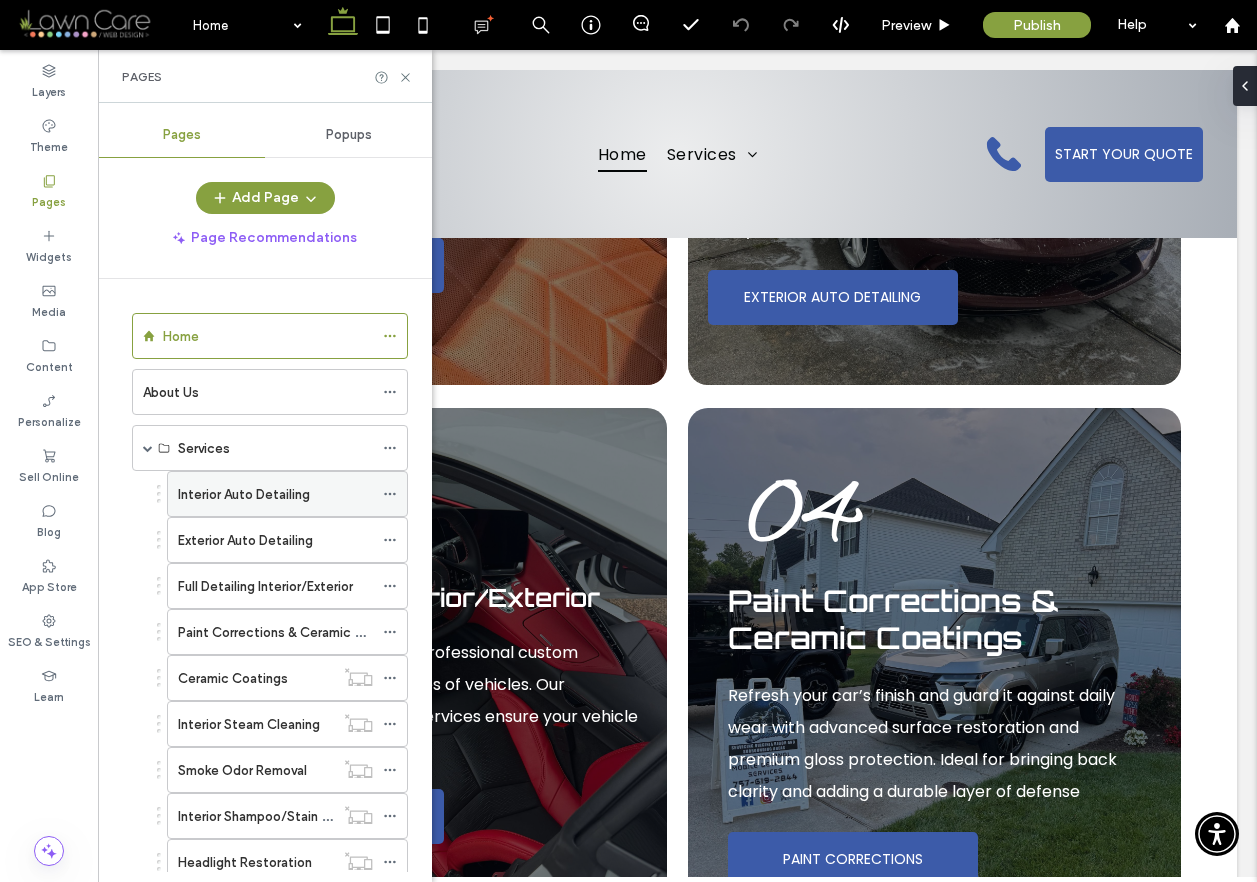 click on "Interior Auto Detailing" at bounding box center (244, 494) 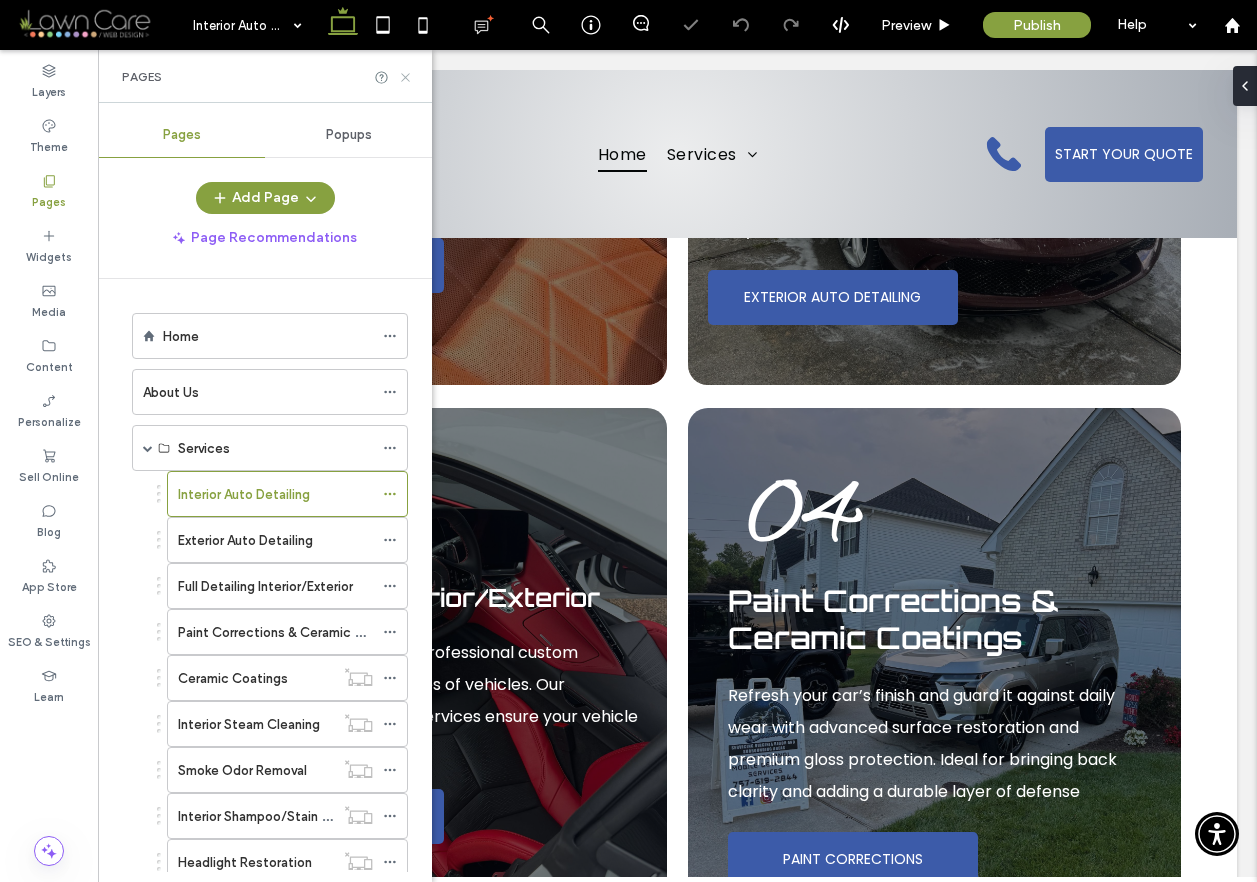click 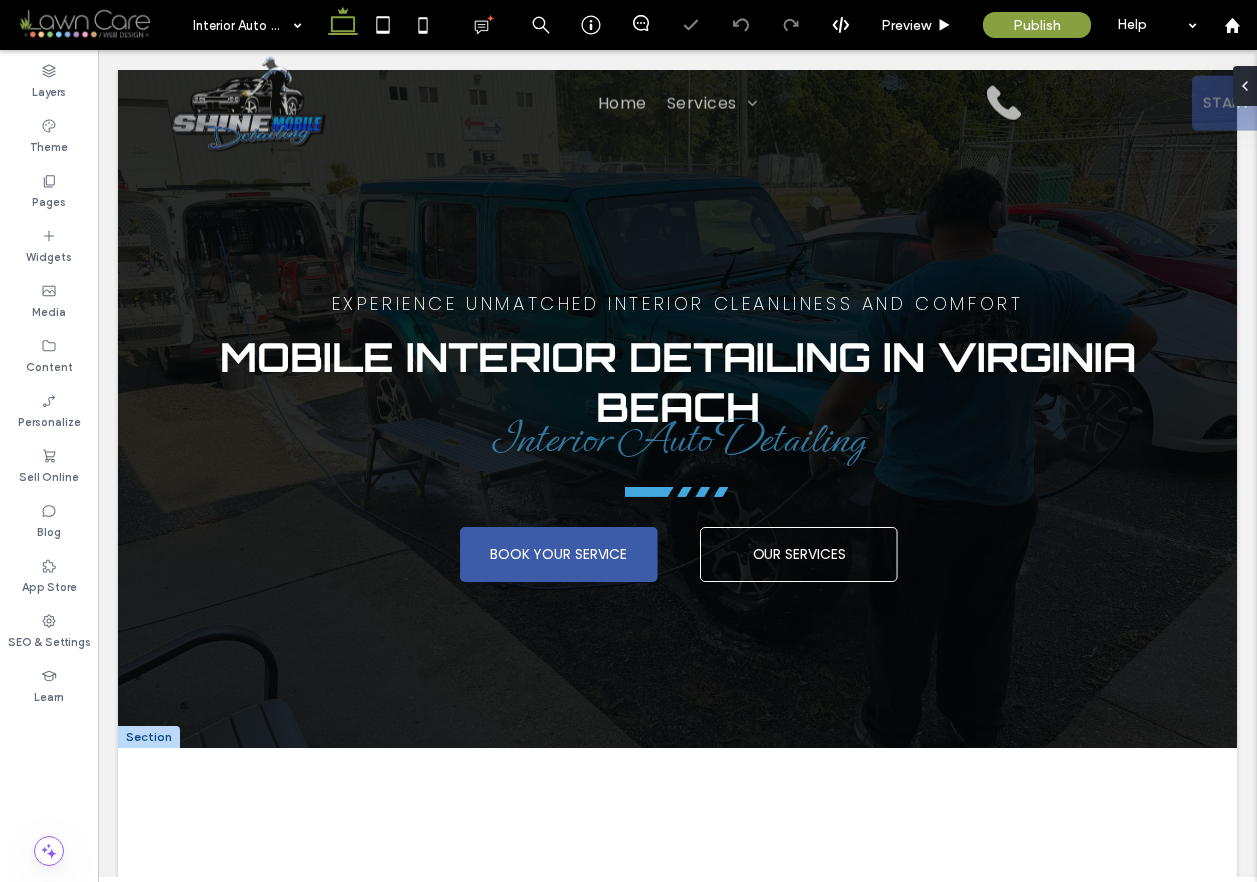 scroll, scrollTop: 0, scrollLeft: 0, axis: both 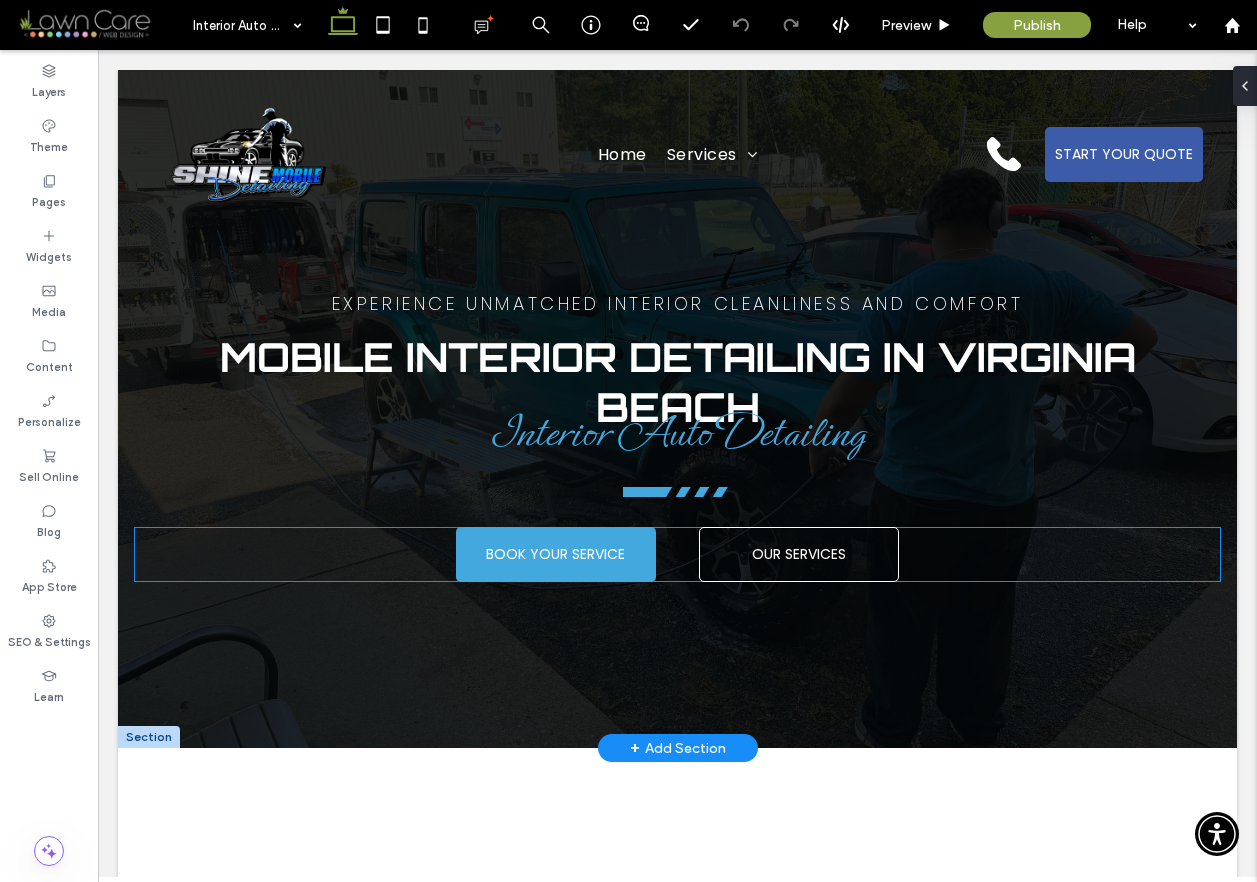 click on "BOOK YOUR SERVICE" at bounding box center (556, 554) 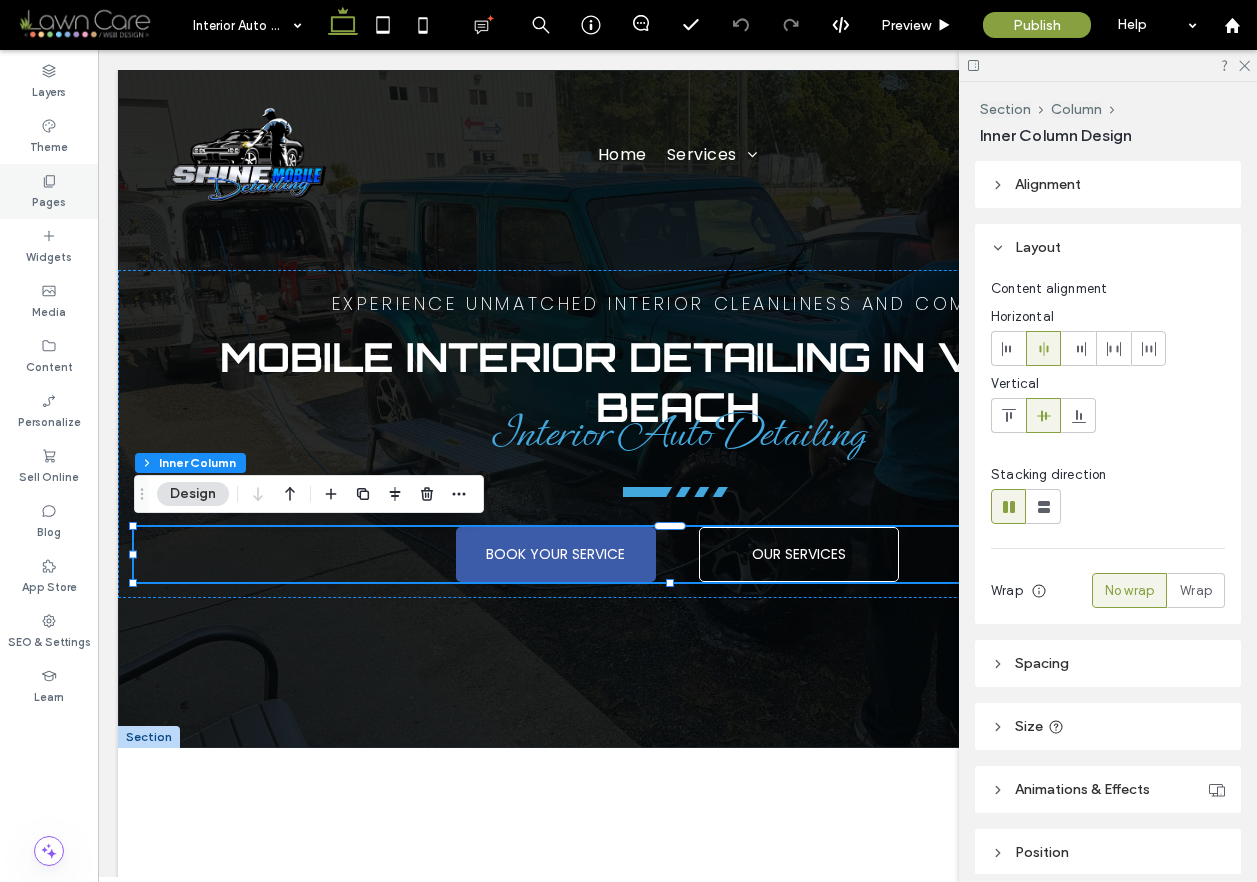 click on "Pages" at bounding box center (49, 200) 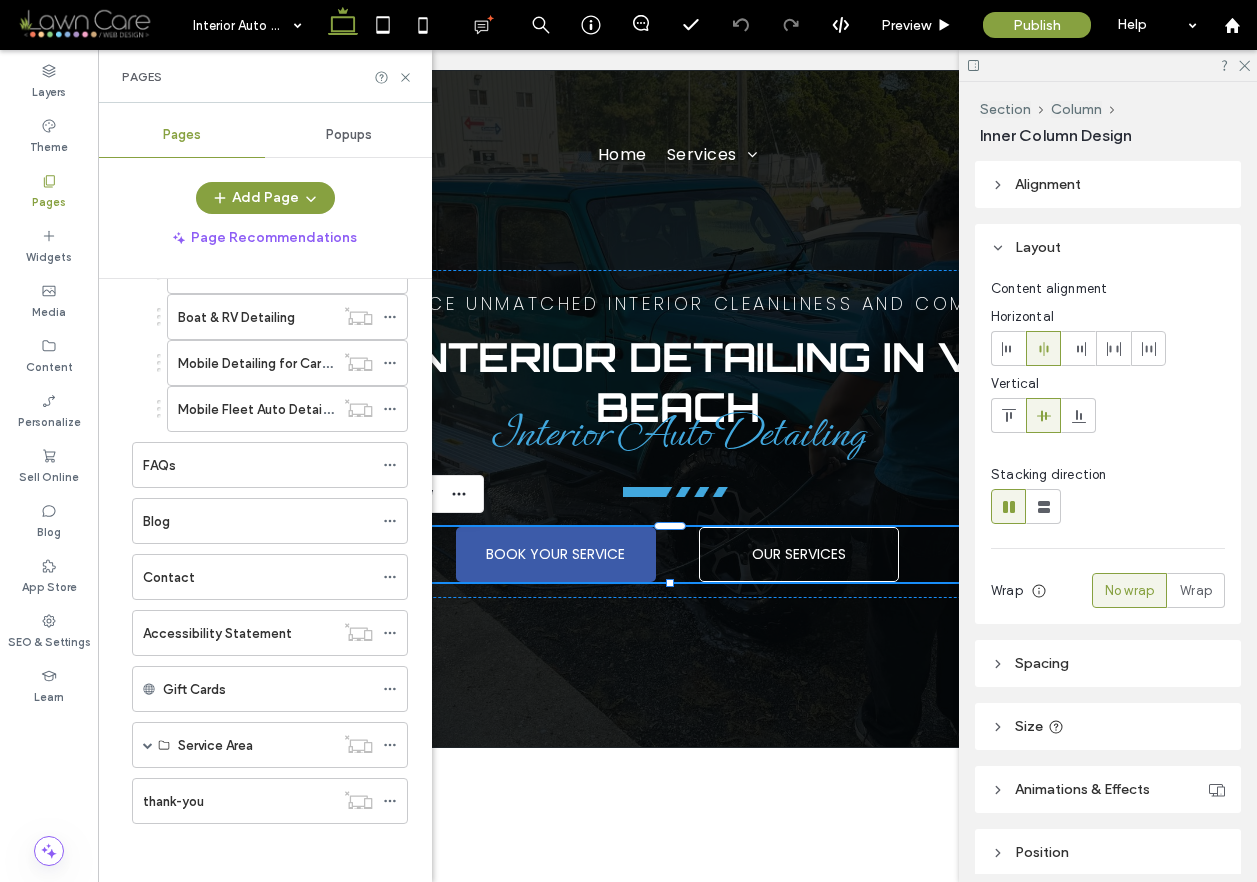 scroll, scrollTop: 639, scrollLeft: 0, axis: vertical 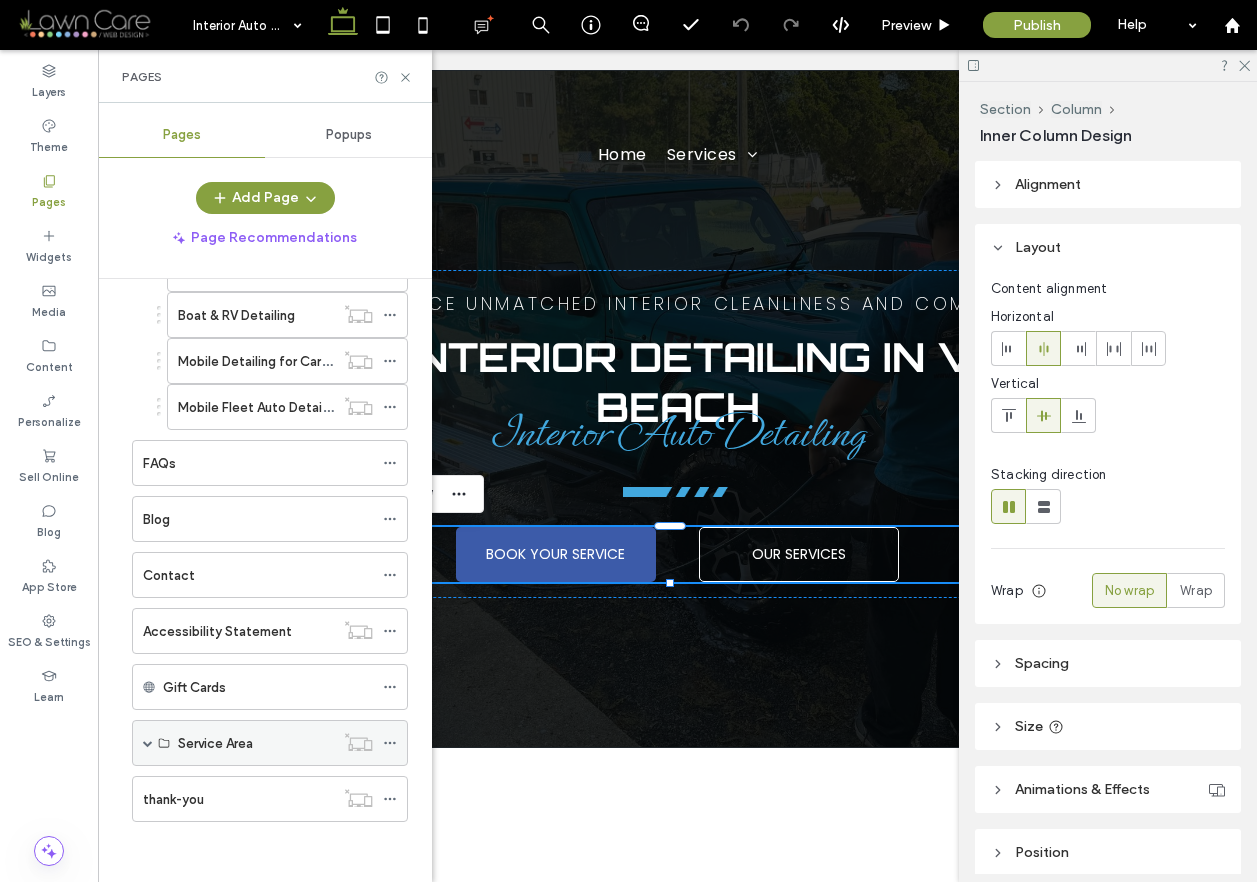 click at bounding box center [148, 743] 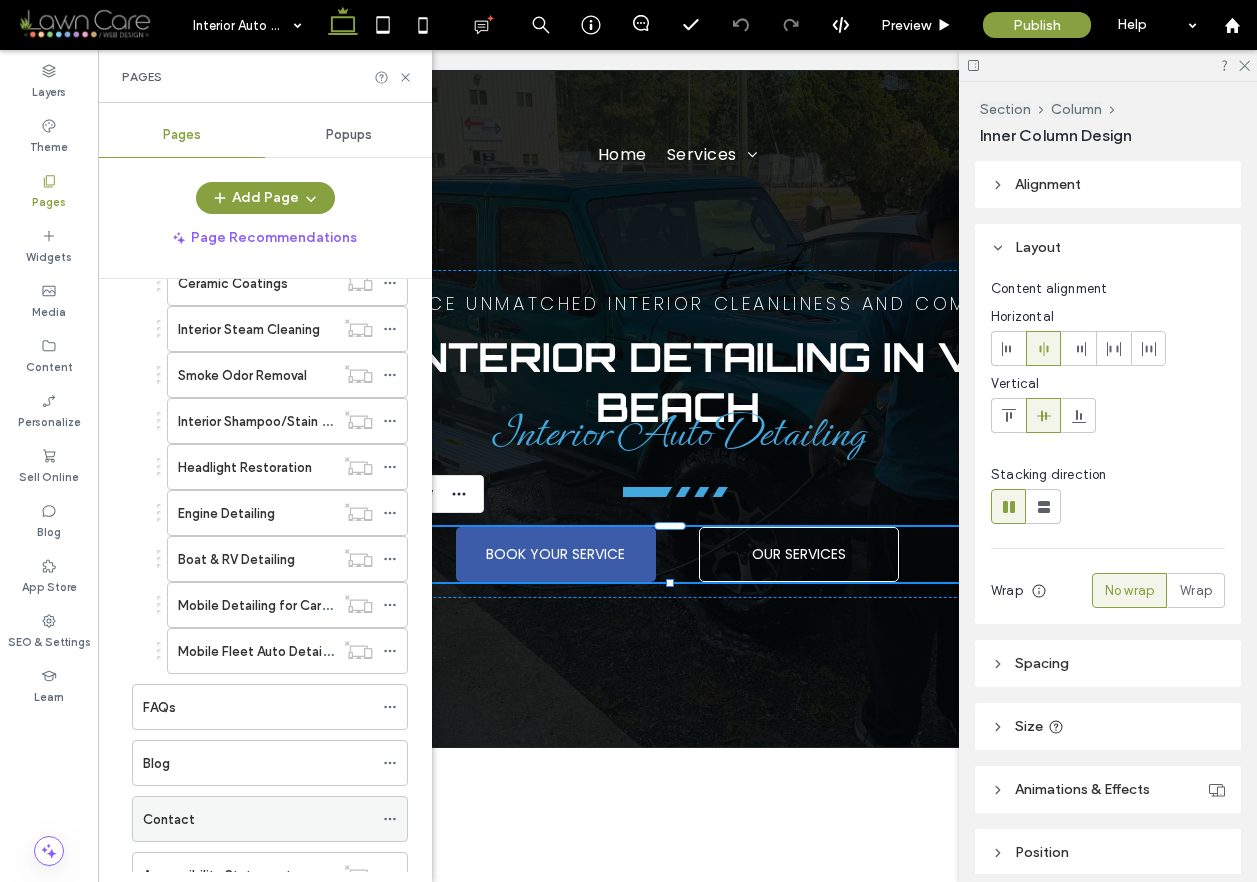 scroll, scrollTop: 416, scrollLeft: 0, axis: vertical 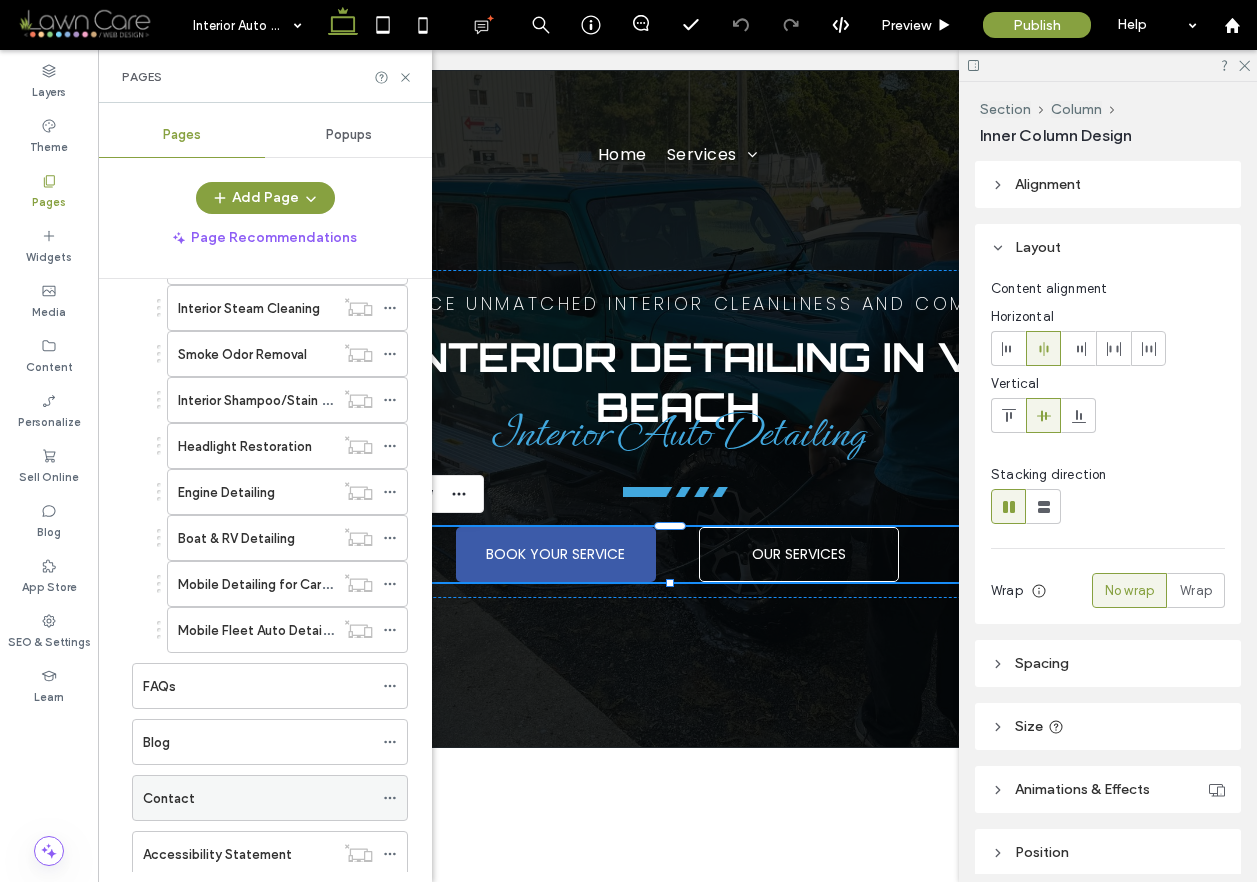 click on "Contact" at bounding box center [169, 798] 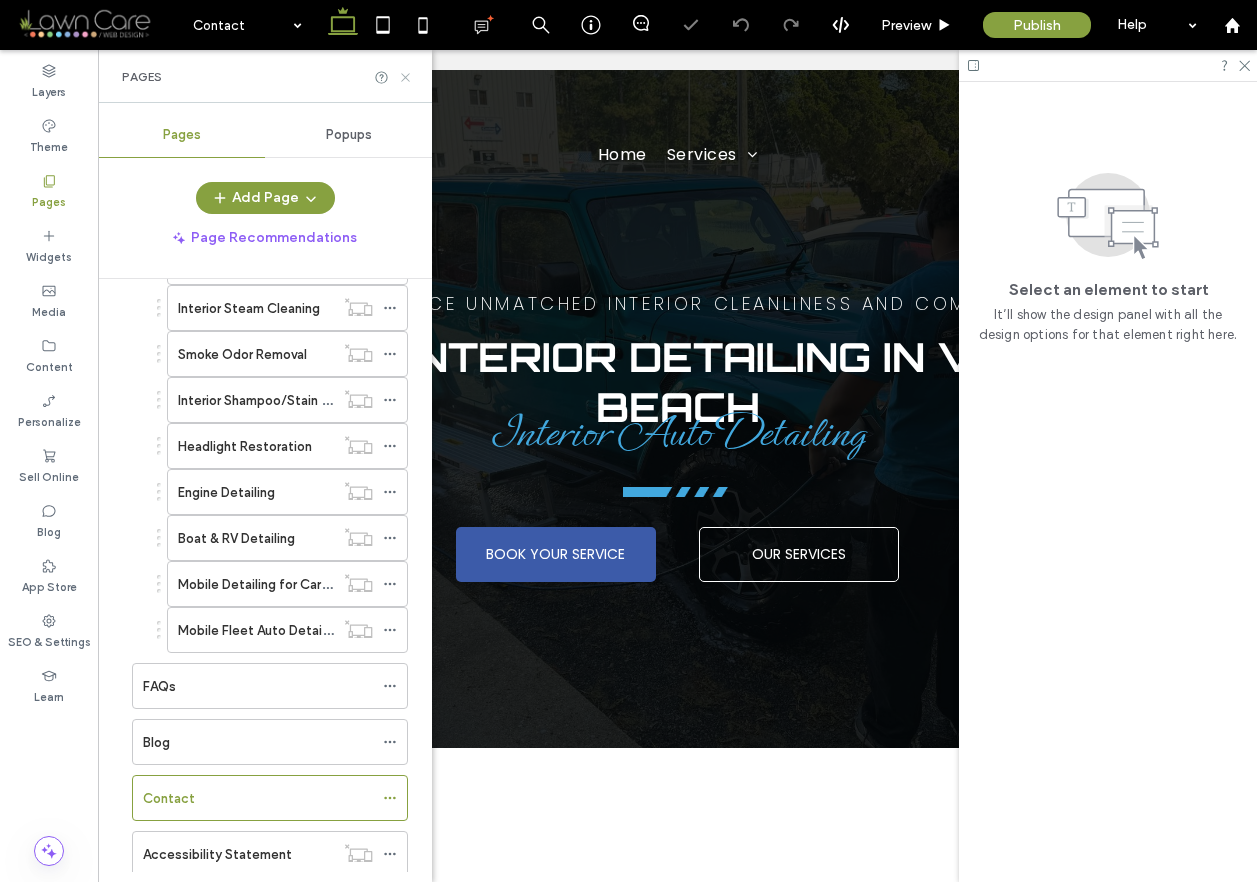 click 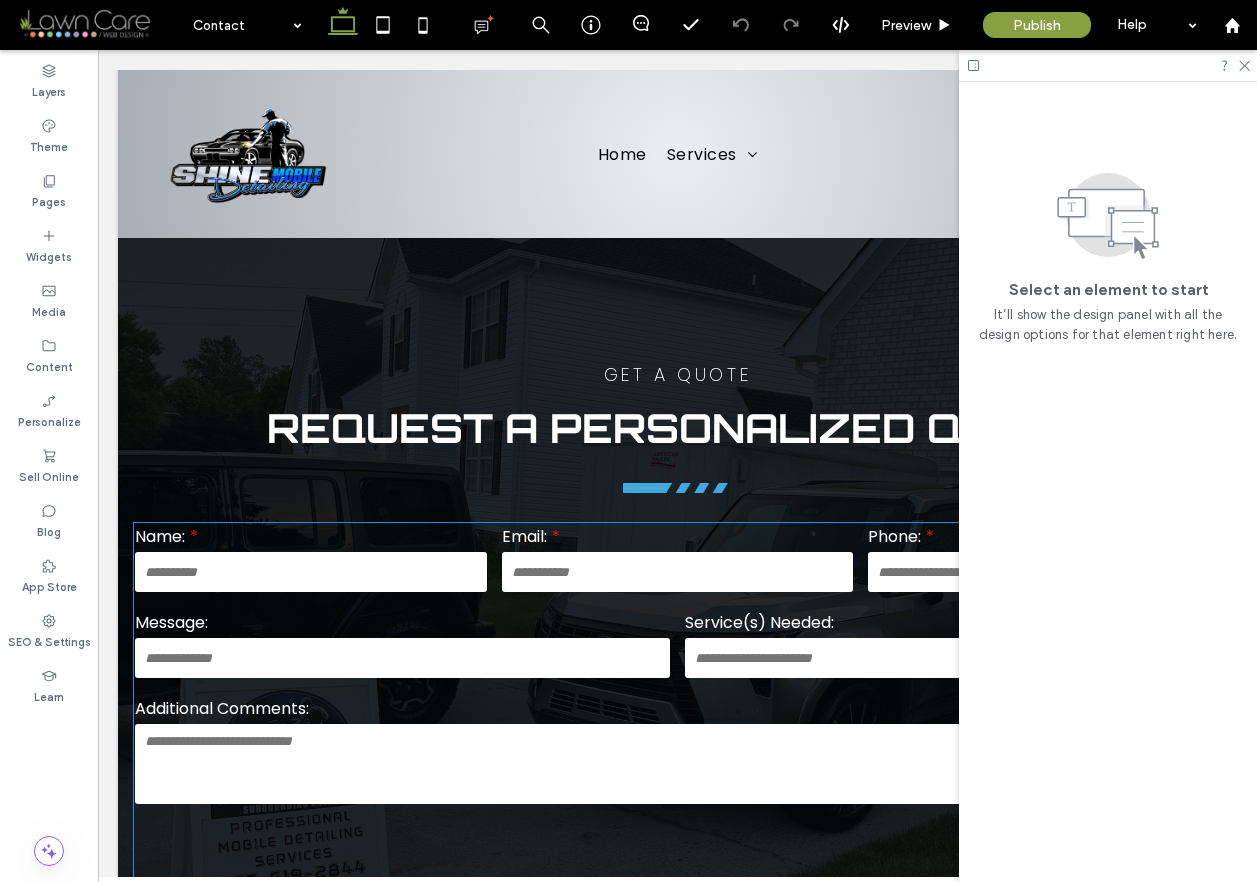 scroll, scrollTop: 1441, scrollLeft: 0, axis: vertical 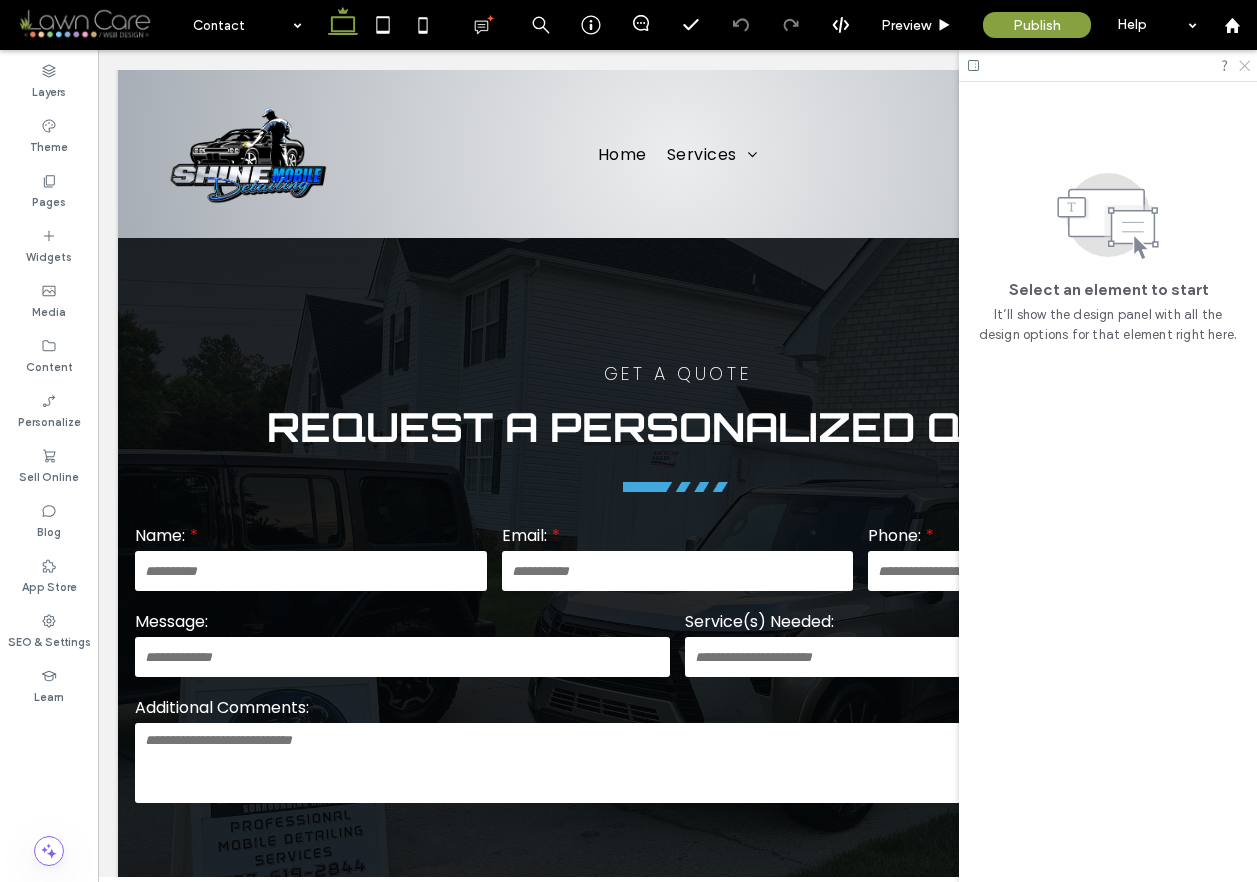 click 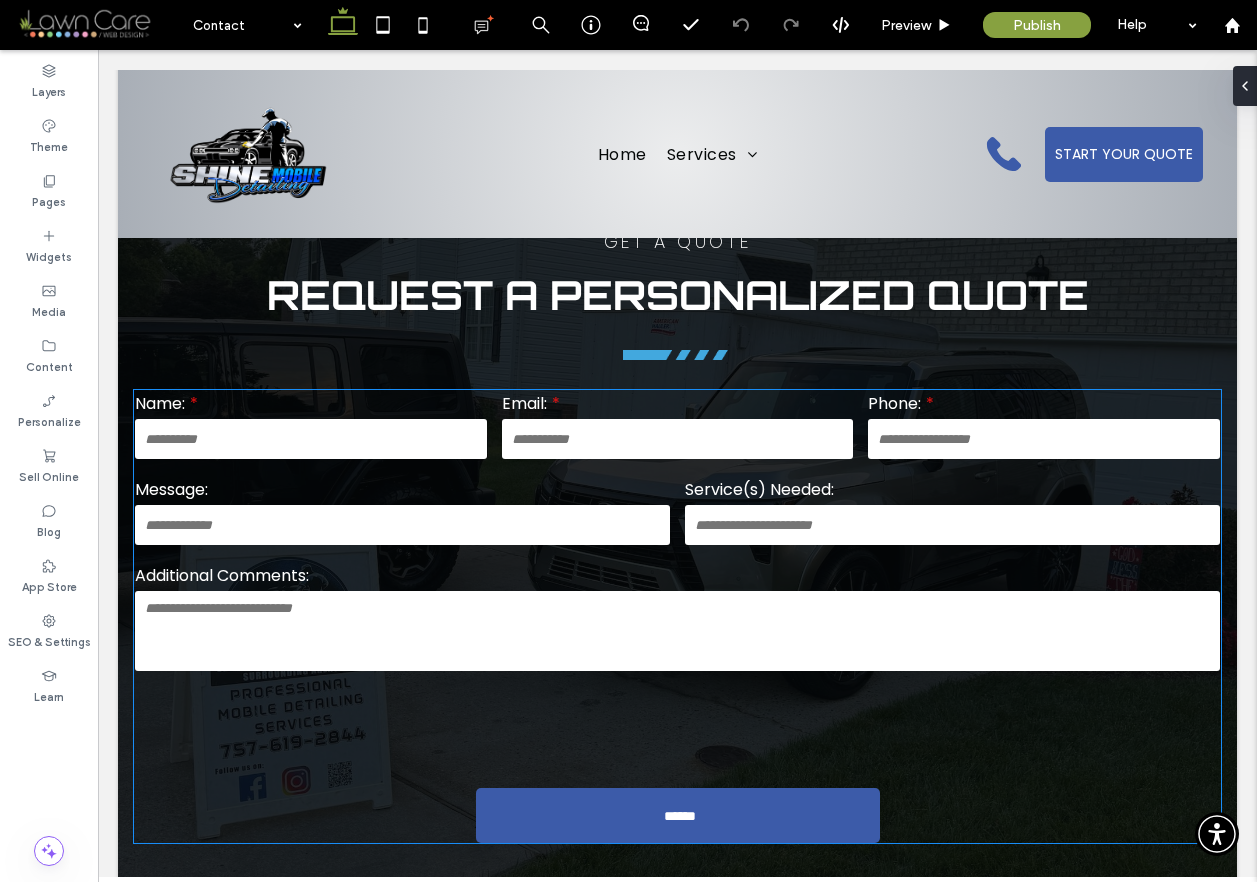 scroll, scrollTop: 1580, scrollLeft: 0, axis: vertical 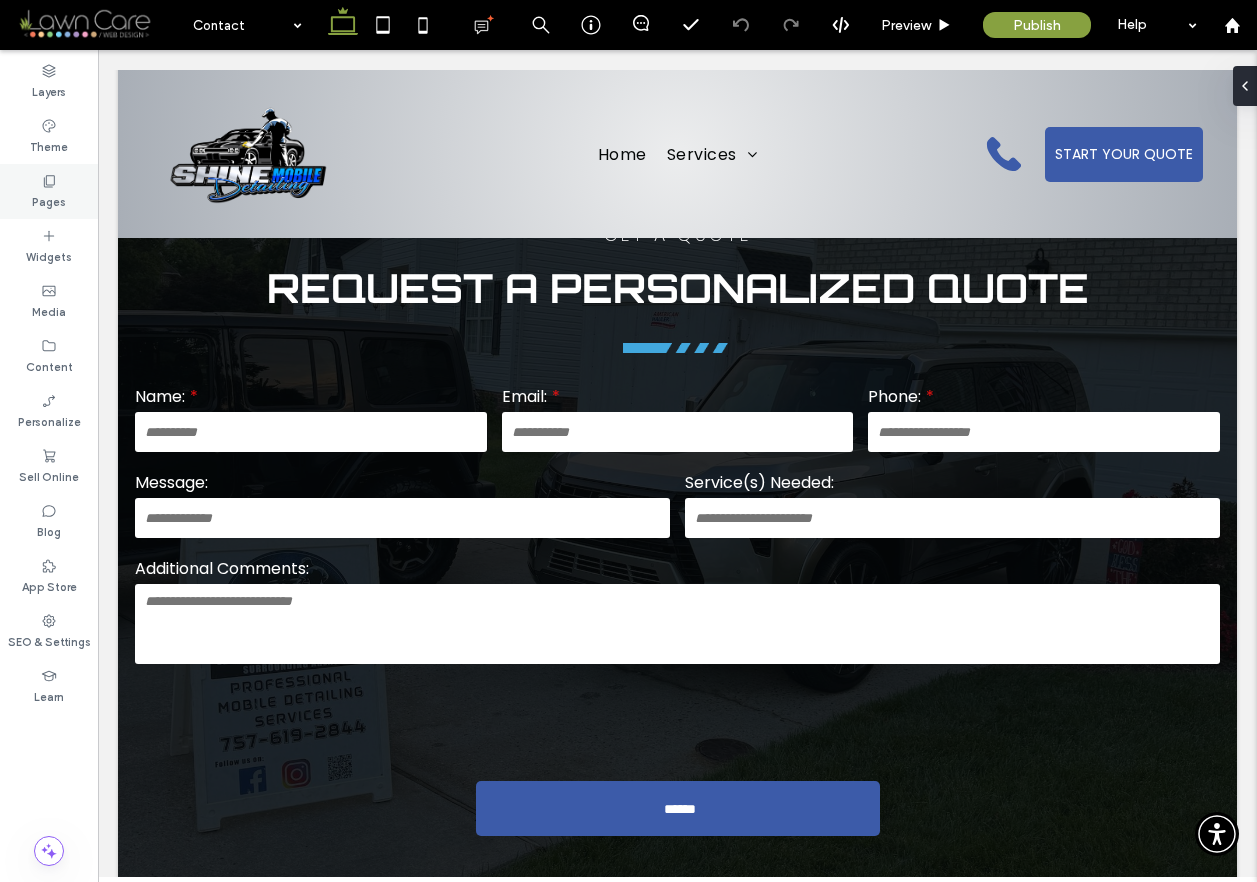 click 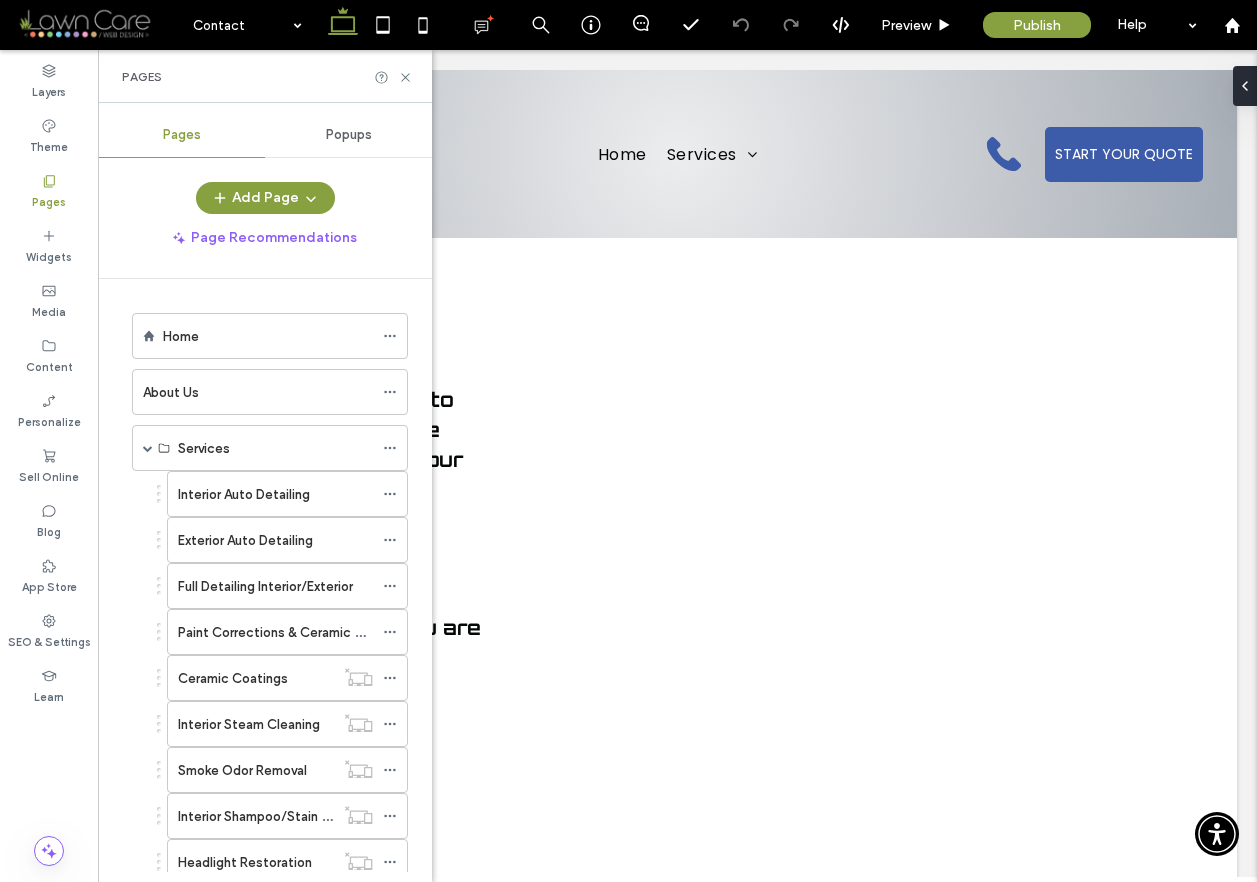 scroll, scrollTop: 0, scrollLeft: 0, axis: both 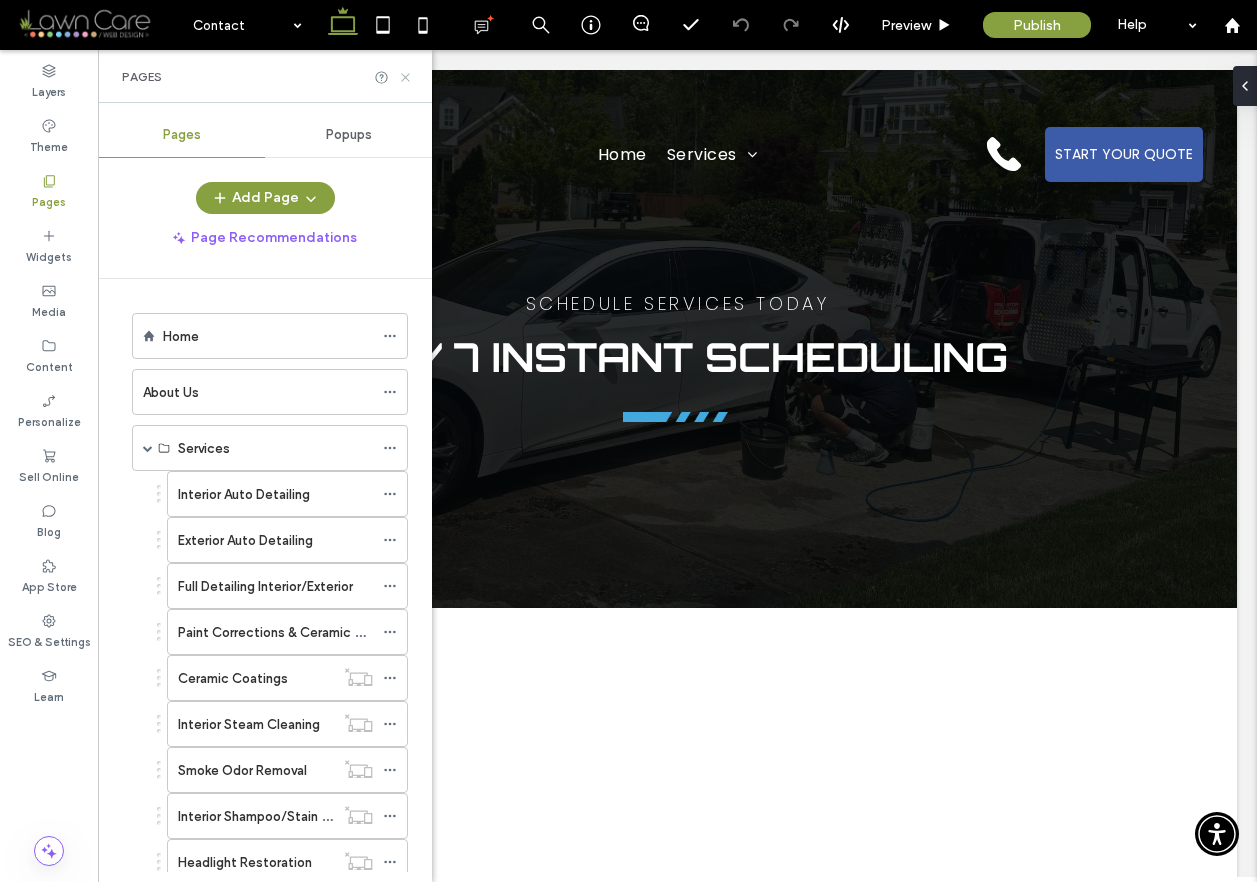 click 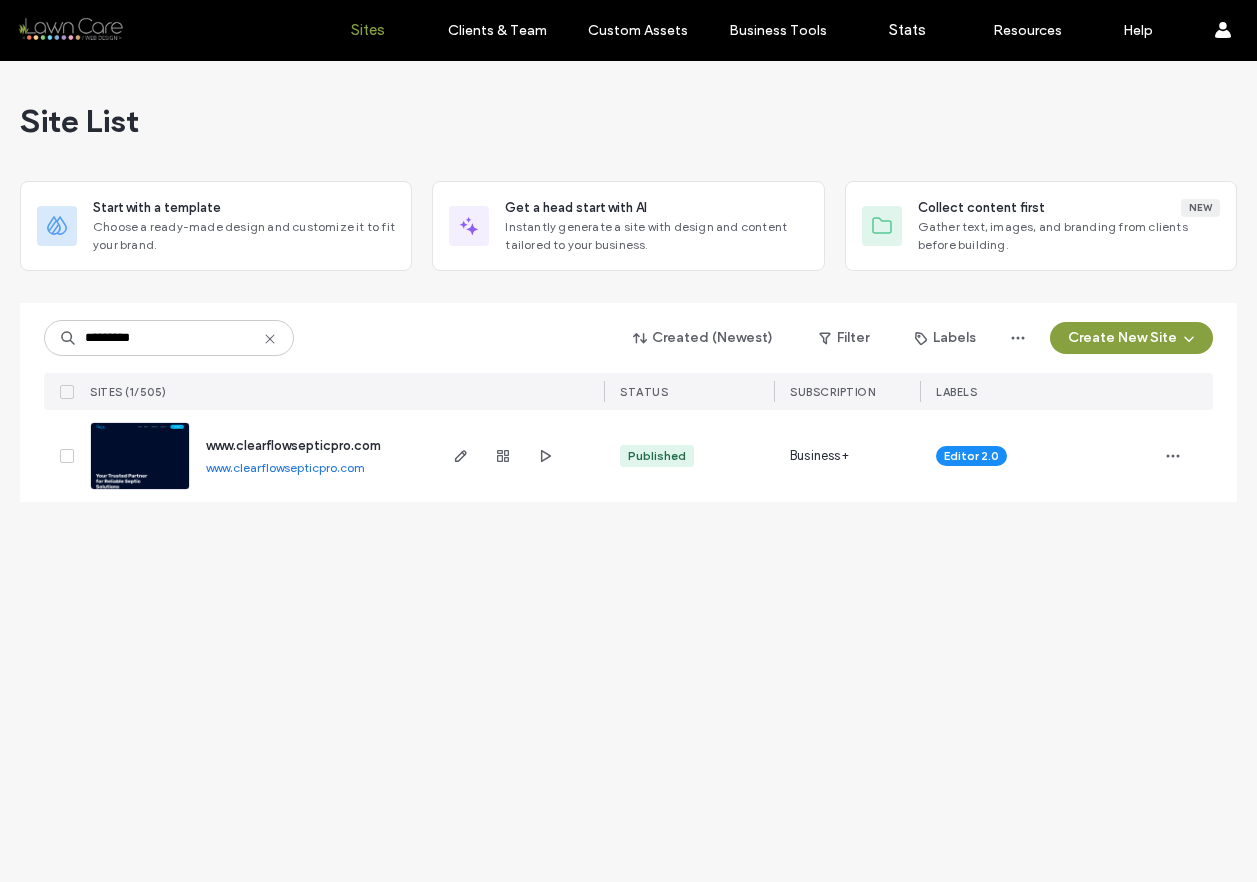 scroll, scrollTop: 0, scrollLeft: 0, axis: both 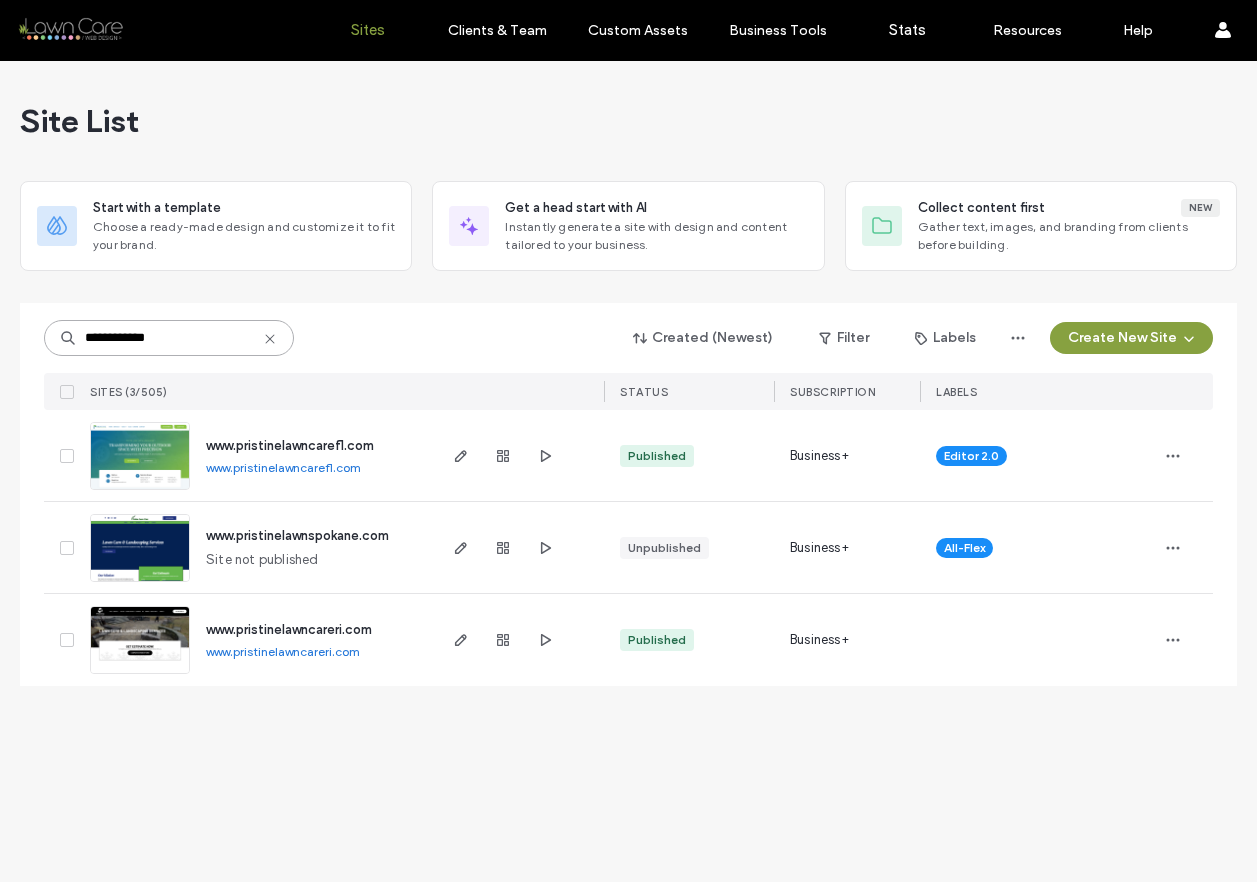 type on "**********" 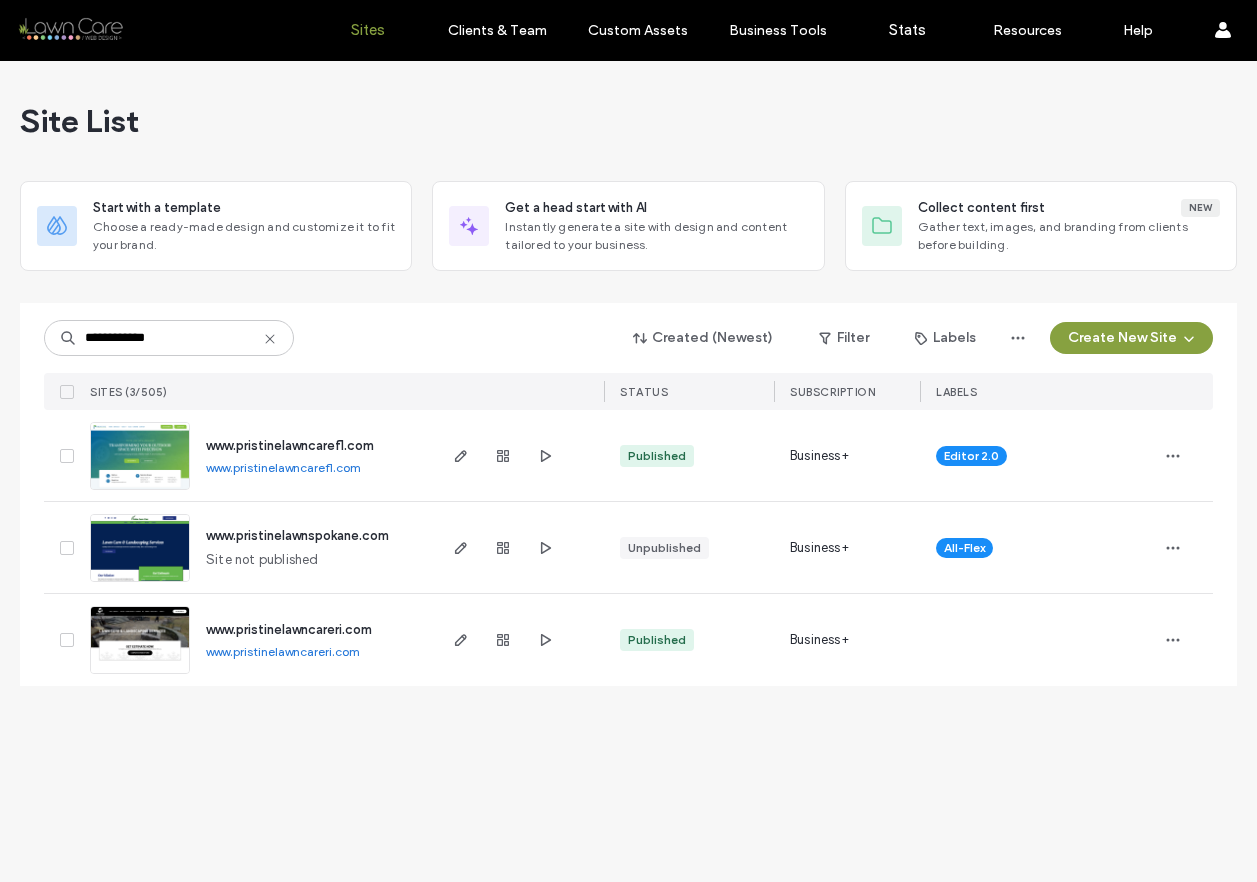 click on "www.pristinelawncareri.com" at bounding box center [289, 629] 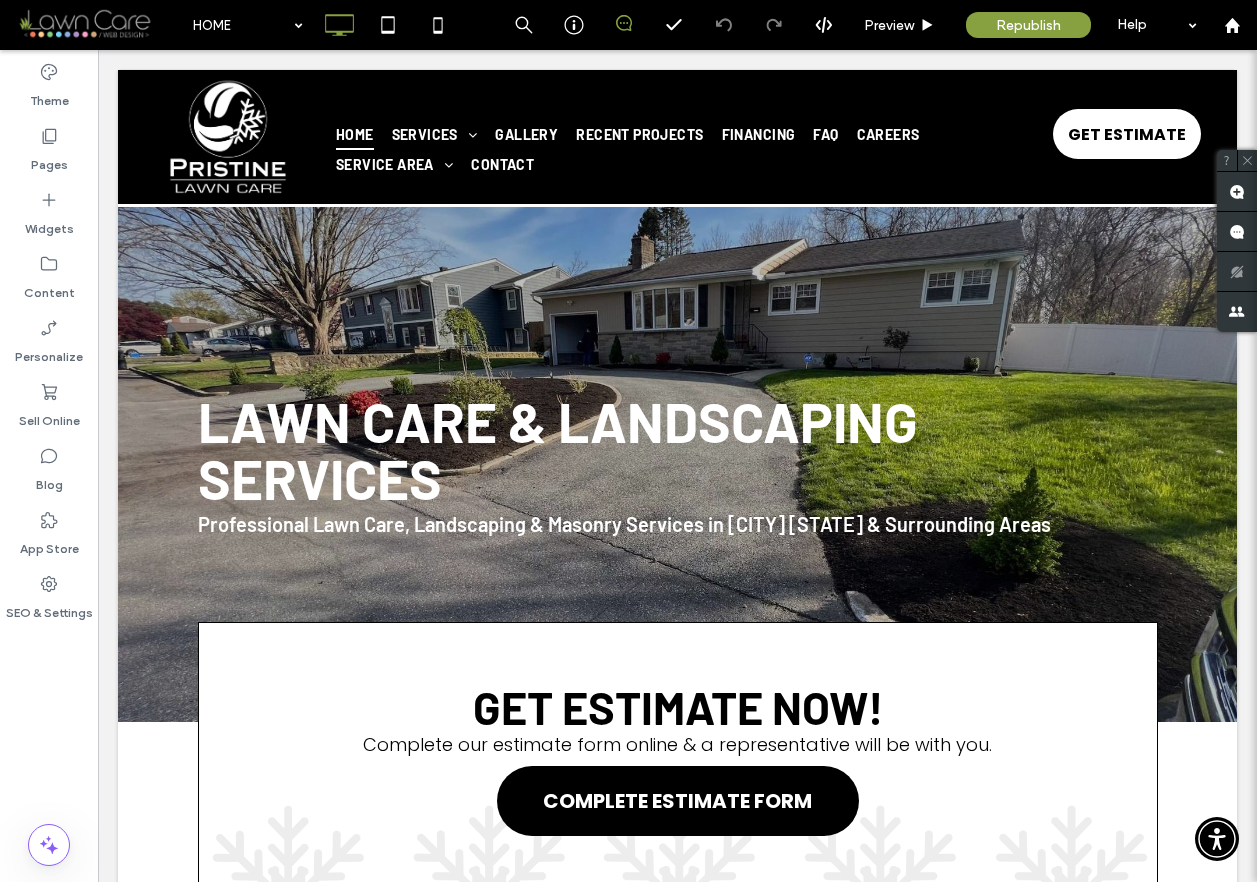 scroll, scrollTop: 0, scrollLeft: 0, axis: both 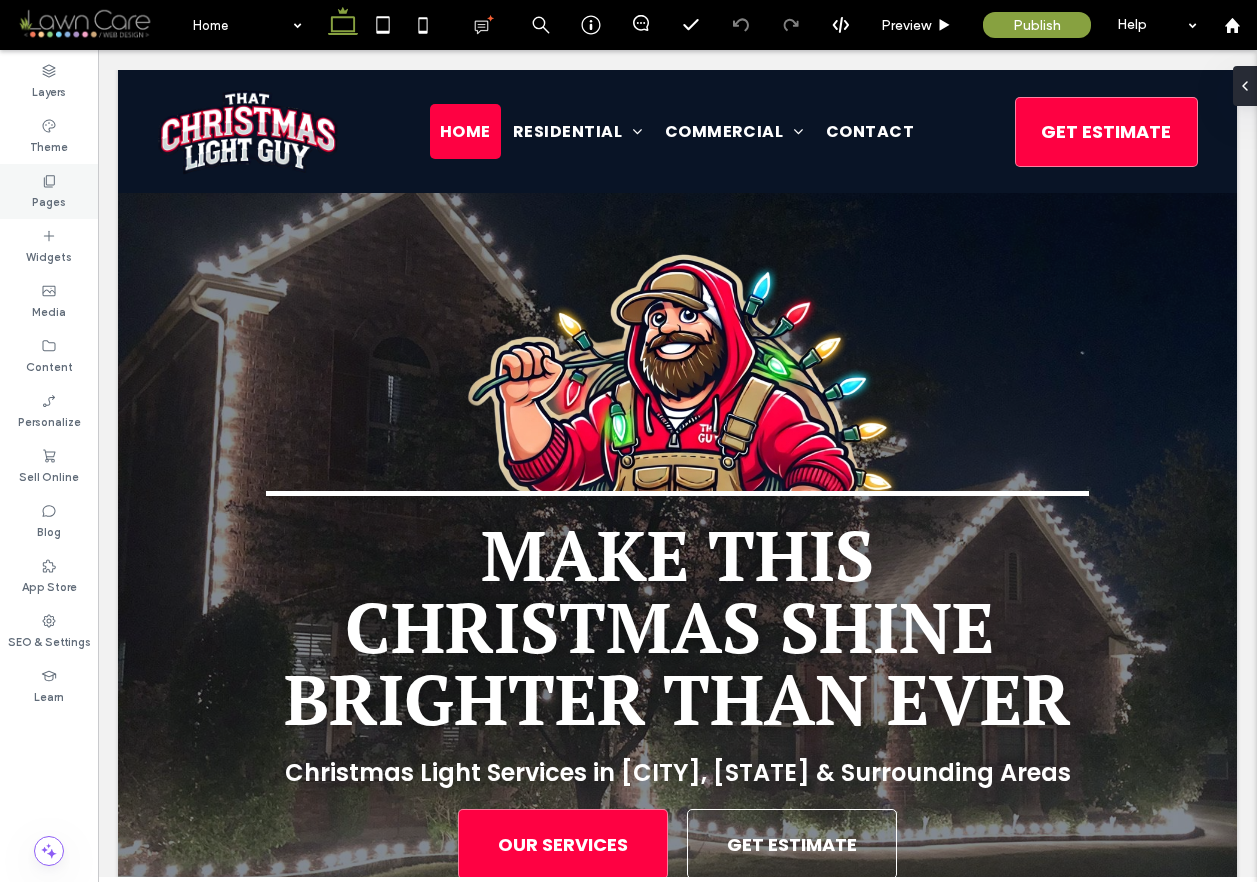 click on "Pages" at bounding box center (49, 200) 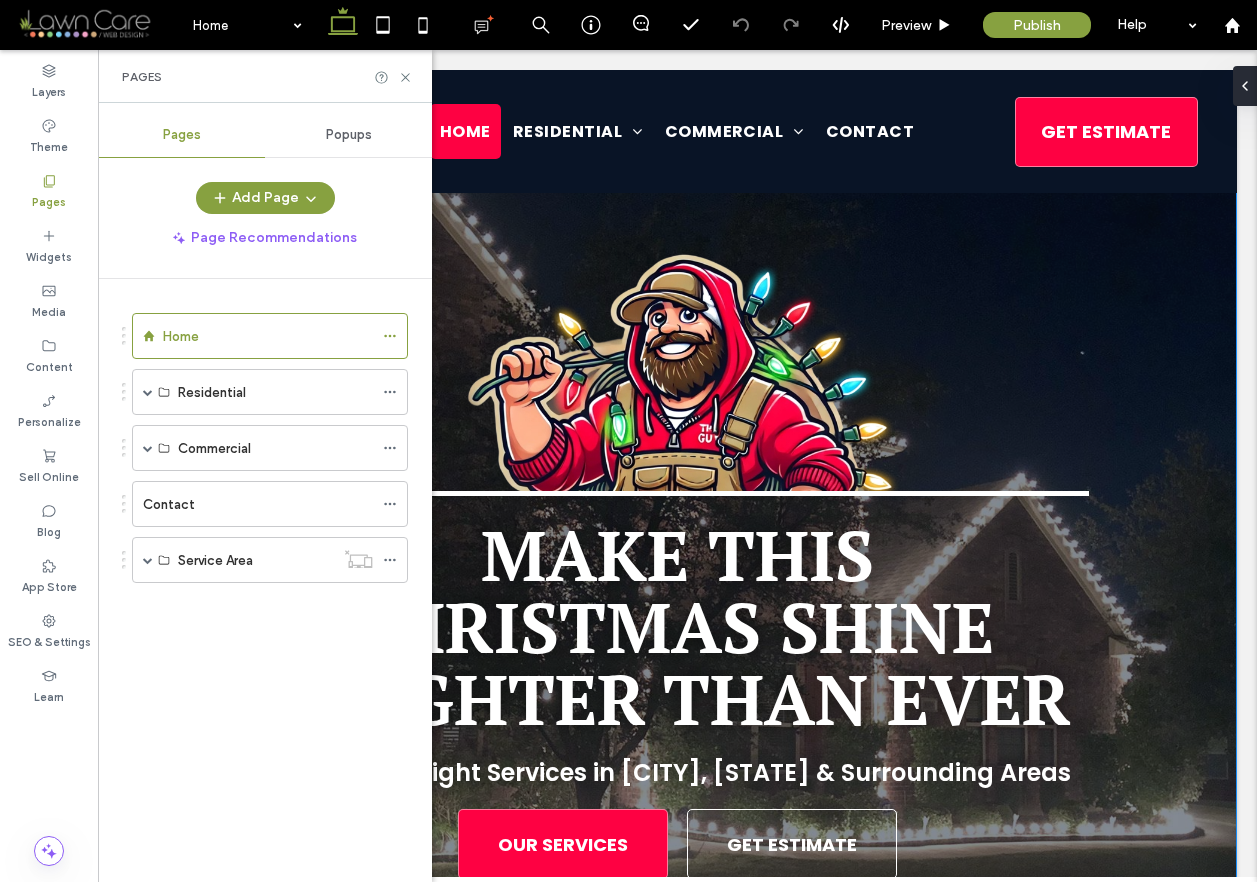 click at bounding box center [678, 371] 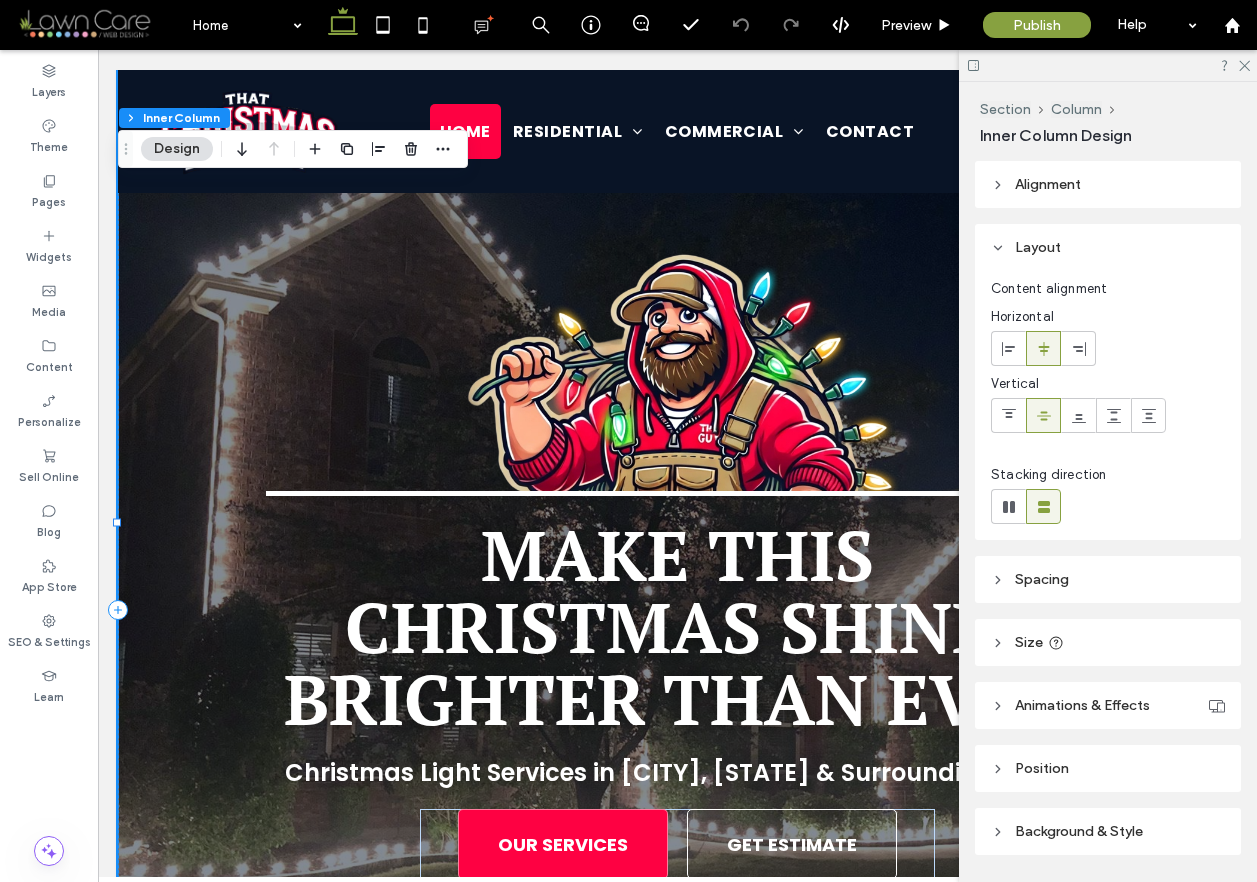 click on "Make This Christmas Shine
Brighter   Than Ever
Christmas Light Services in [CITY], [STATE] & Surrounding Areas
OUR SERVICES
GET ESTIMATE" at bounding box center (677, 522) 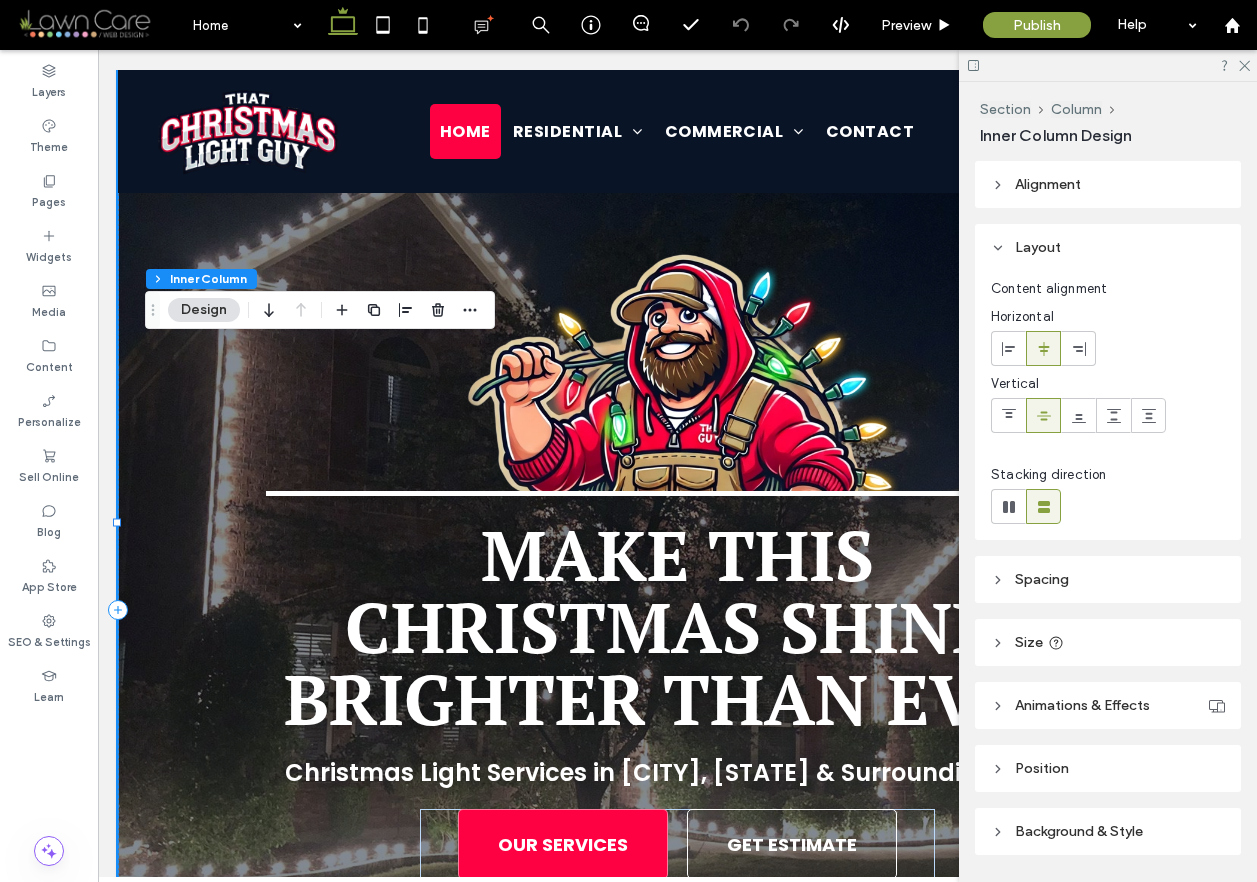 drag, startPoint x: 129, startPoint y: 150, endPoint x: 153, endPoint y: 307, distance: 158.8238 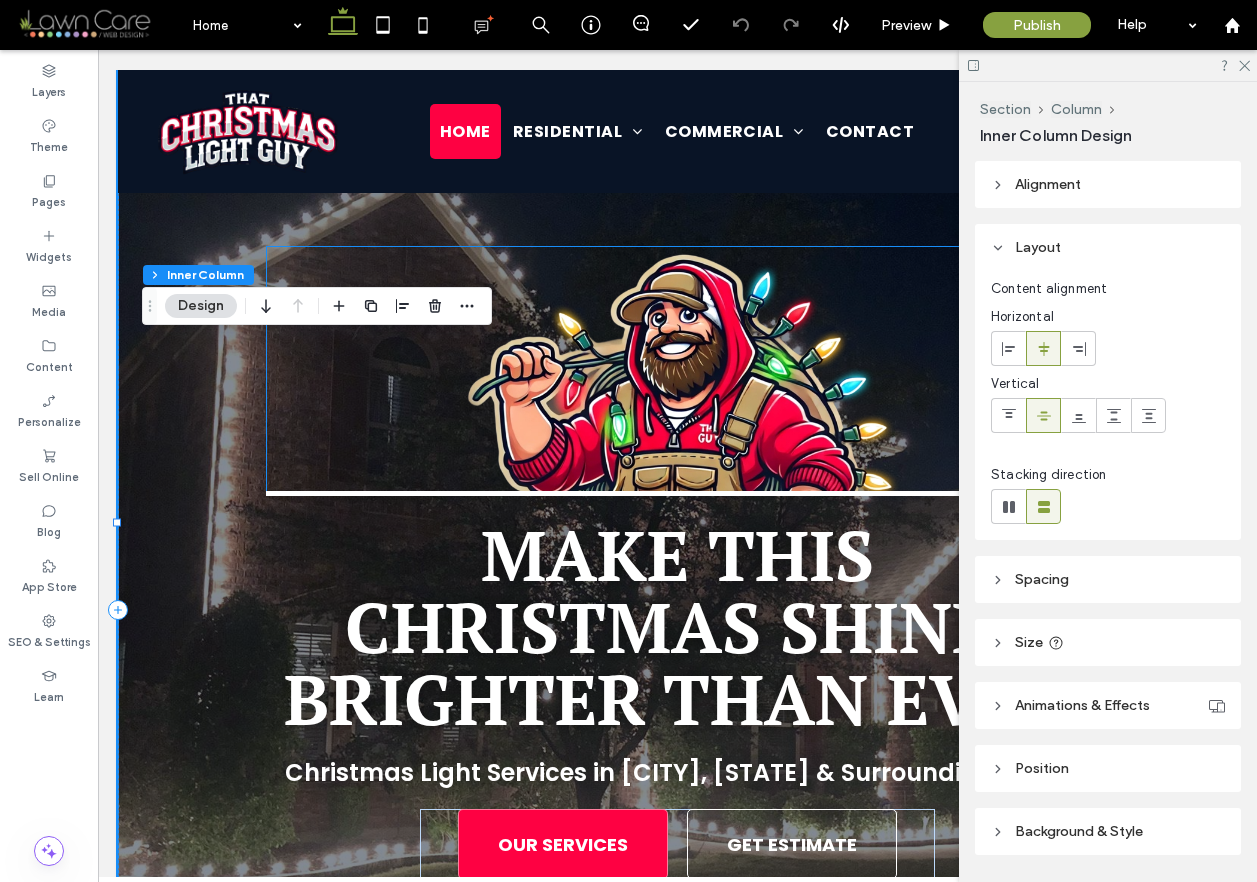 click at bounding box center (678, 371) 